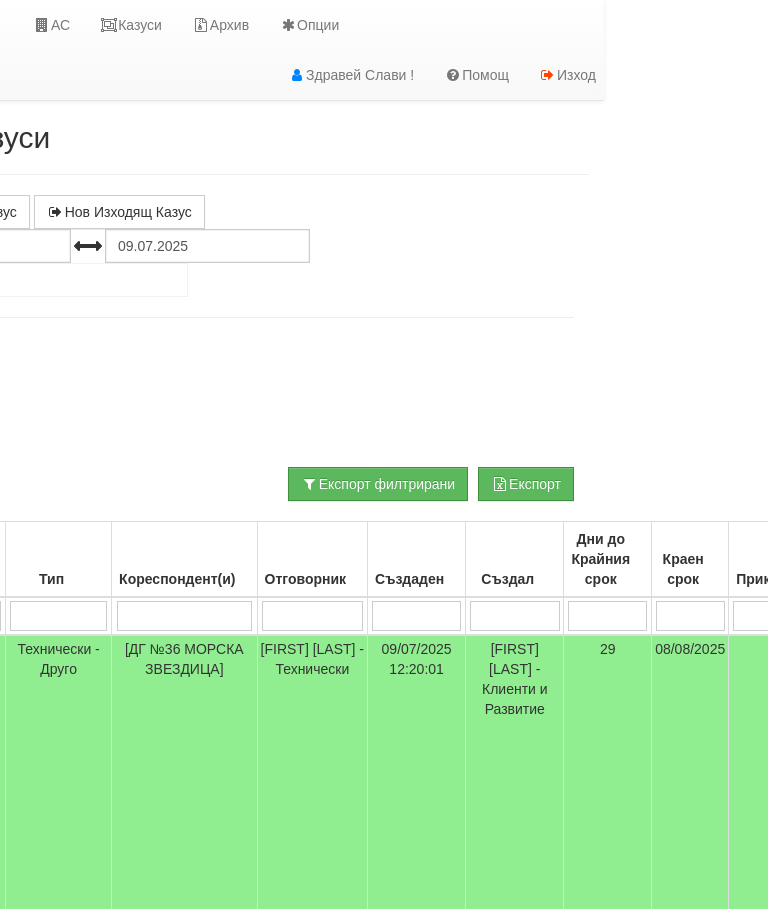 scroll, scrollTop: 0, scrollLeft: 0, axis: both 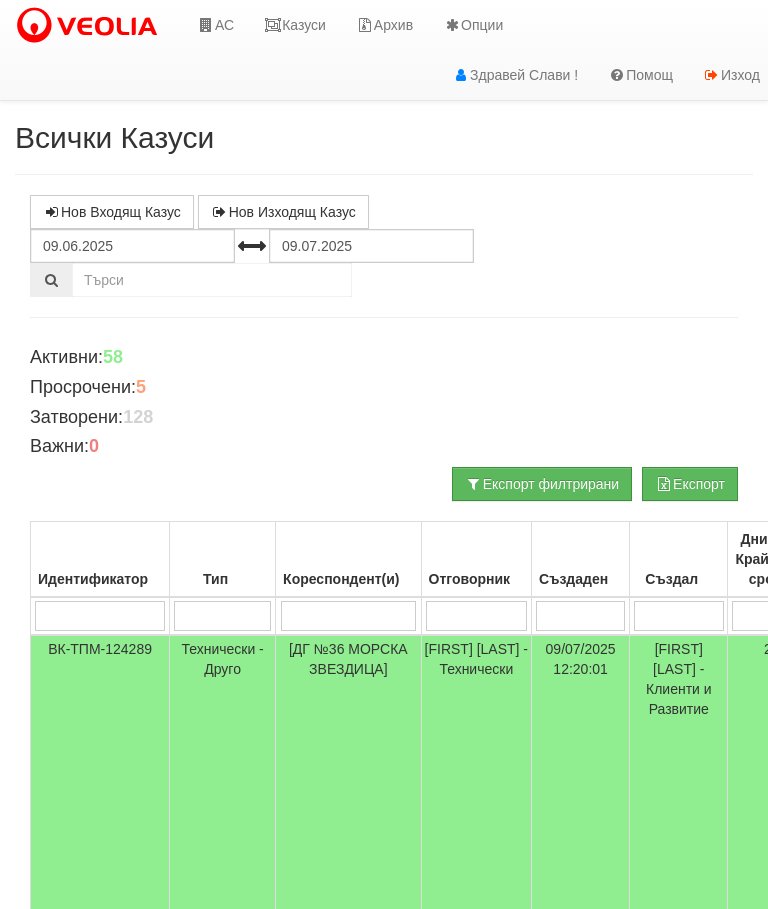 click on "Казуси" at bounding box center (295, 25) 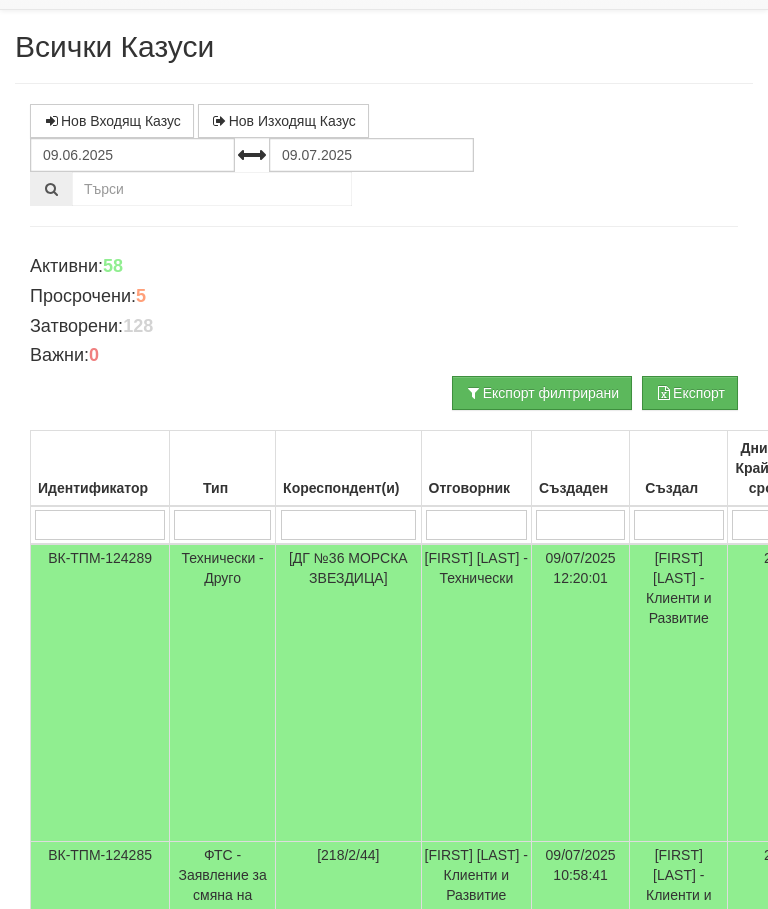 scroll, scrollTop: 0, scrollLeft: 0, axis: both 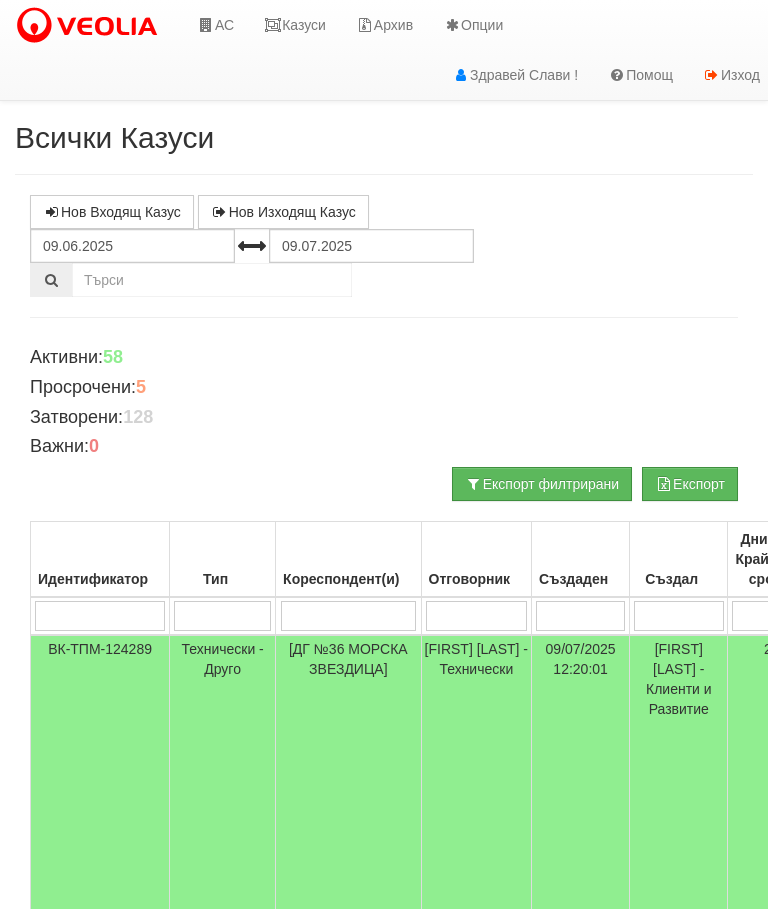 click on "Казуси" at bounding box center [295, 25] 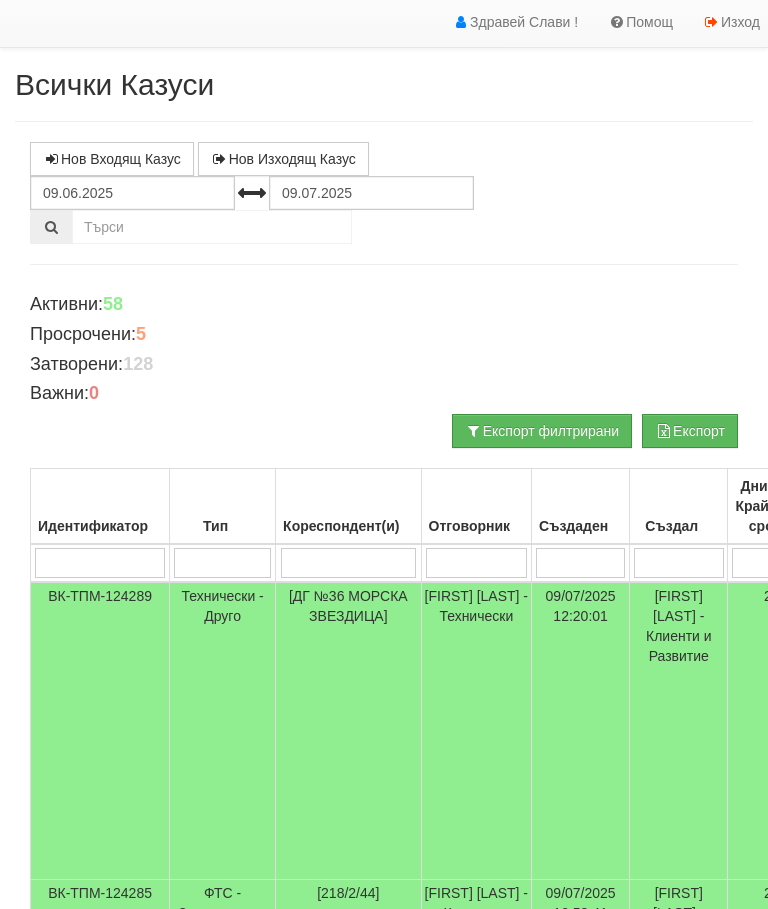 scroll, scrollTop: 0, scrollLeft: 0, axis: both 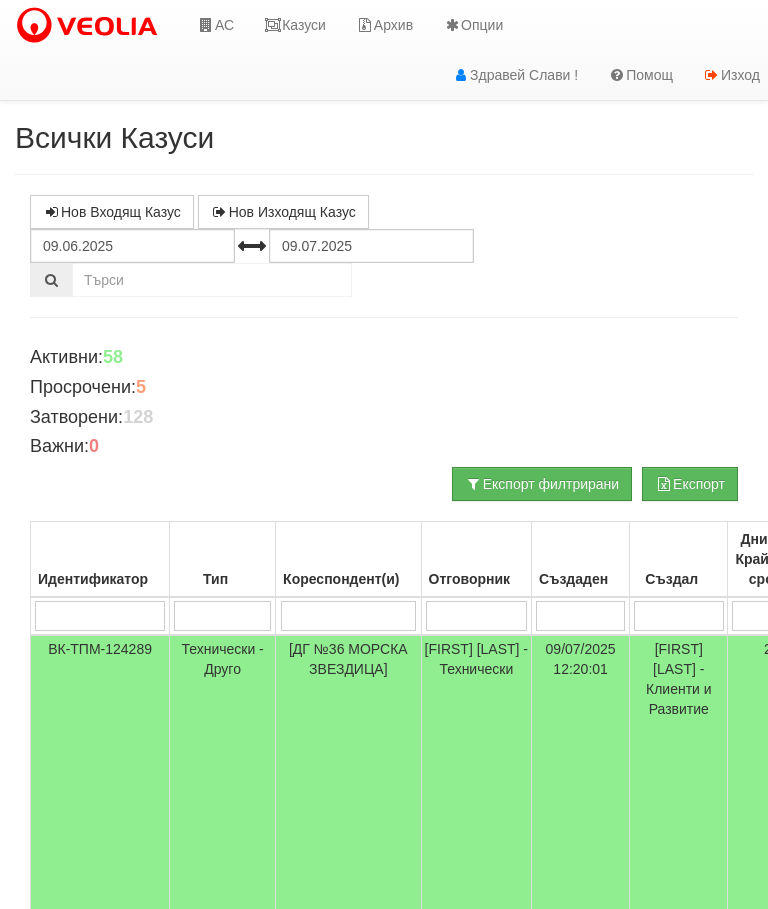 click at bounding box center (206, 25) 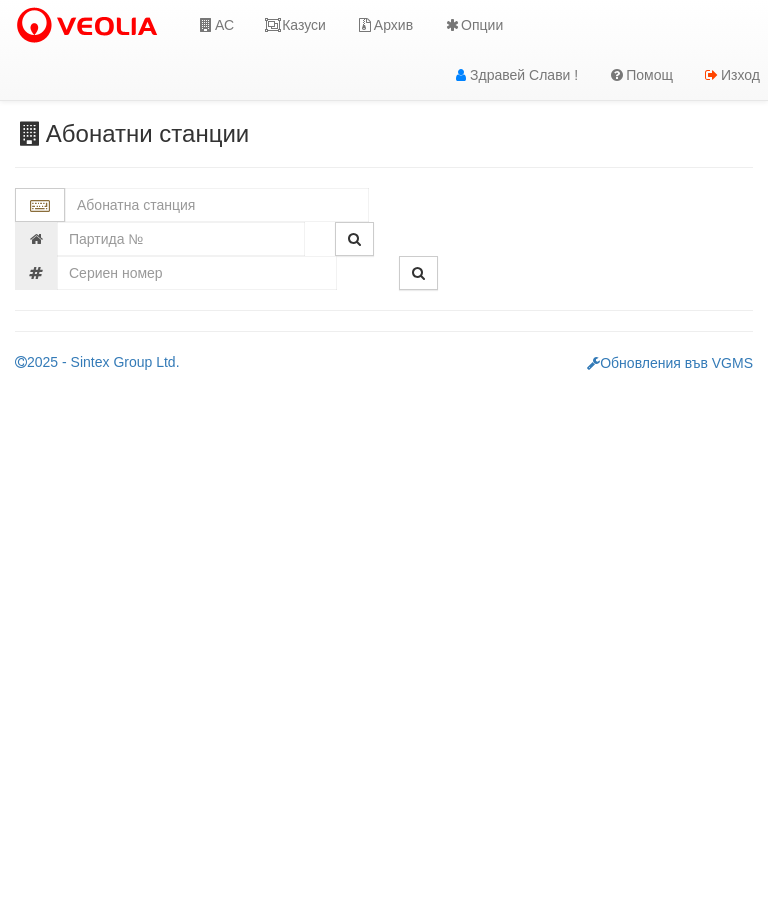 scroll, scrollTop: 0, scrollLeft: 0, axis: both 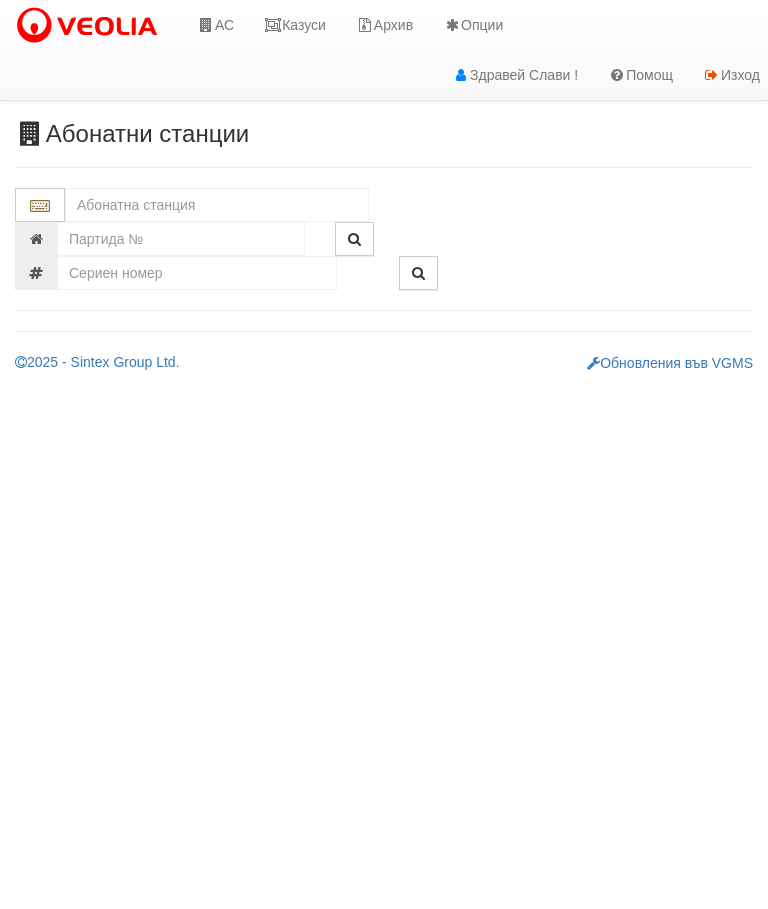 click at bounding box center [217, 205] 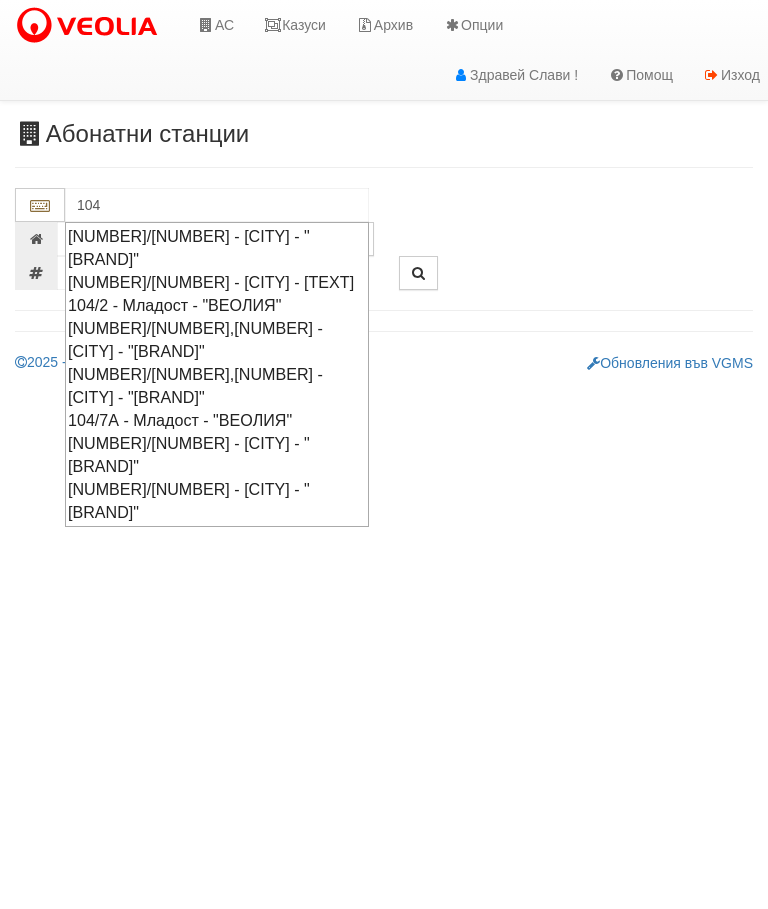 click on "[NUMBER]/[NUMBER] - [CITY] - "[BRAND]"" at bounding box center (217, 455) 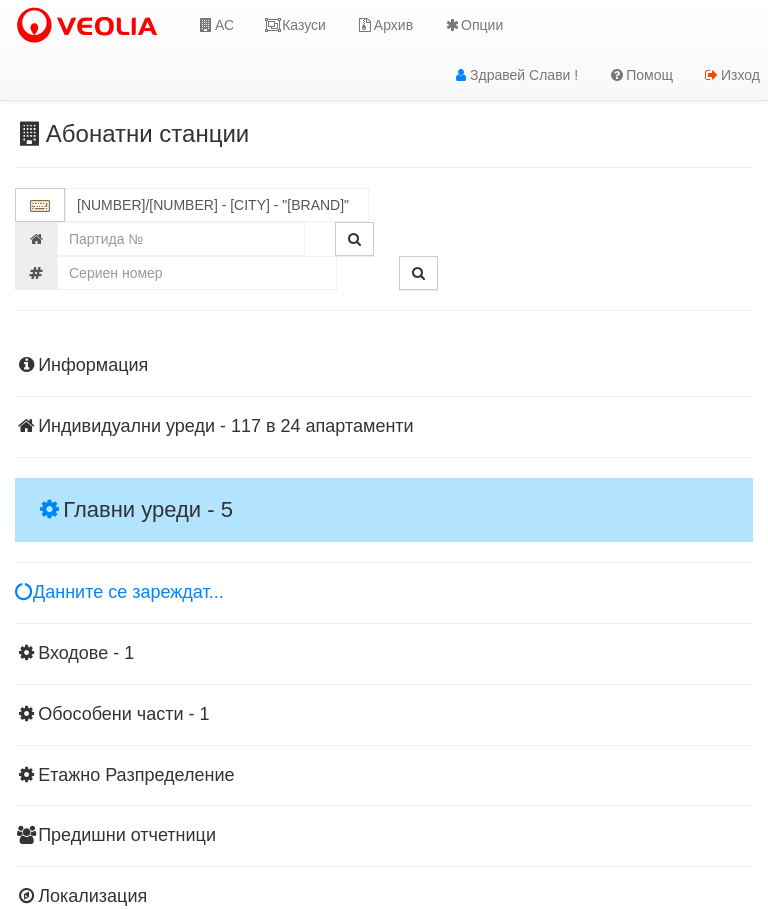 click on "Главни уреди - 5" at bounding box center [384, 510] 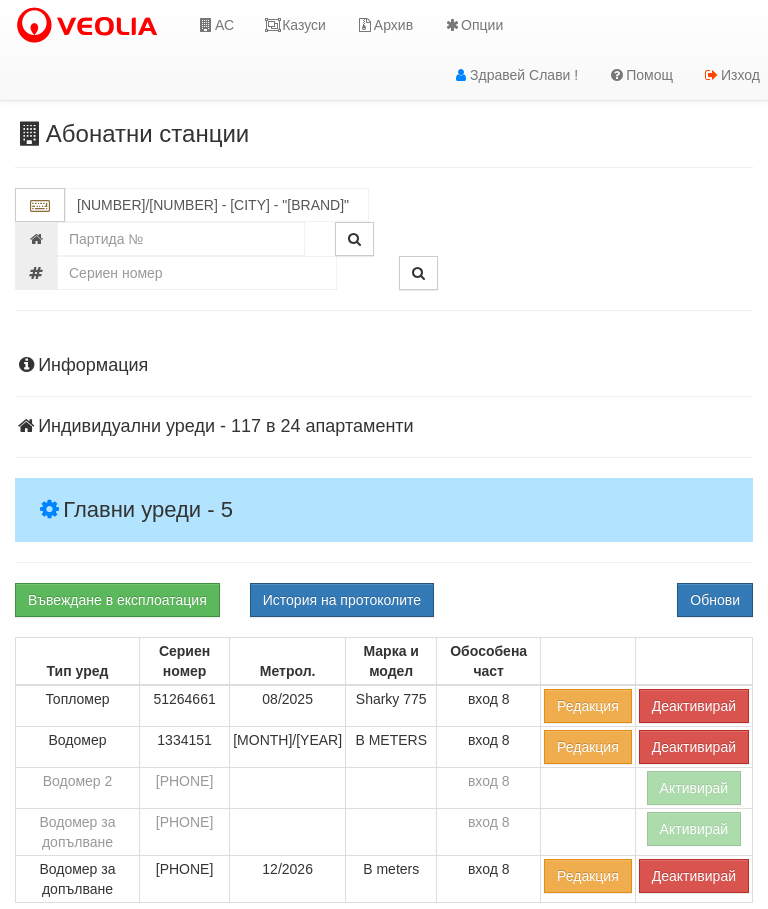 click on "Деактивирай" at bounding box center (694, 706) 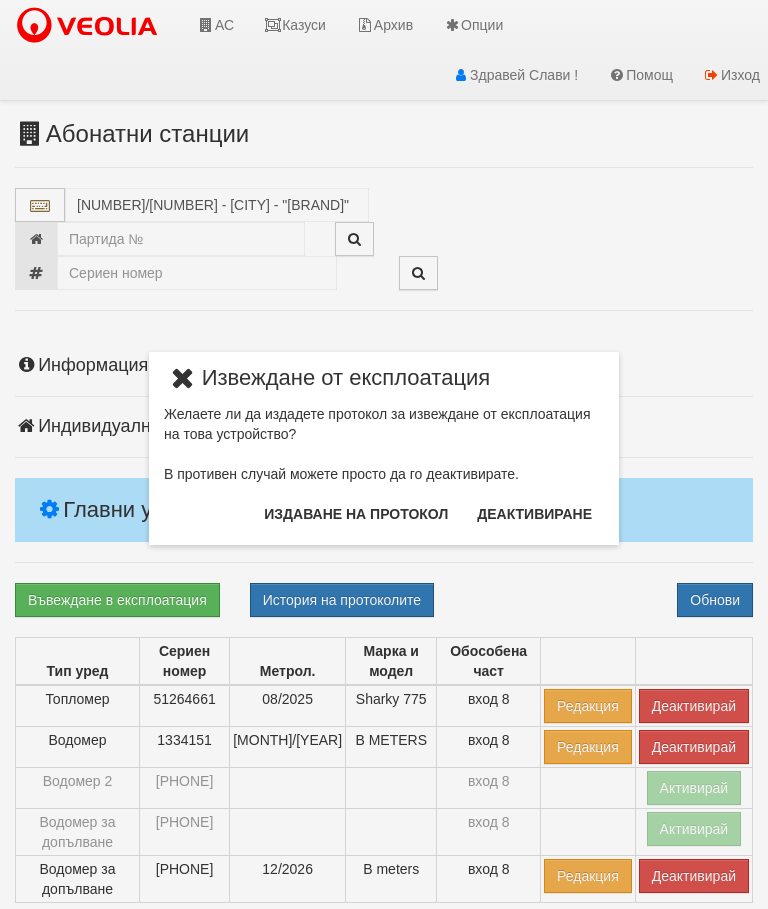 click on "Издаване на протокол" at bounding box center (356, 514) 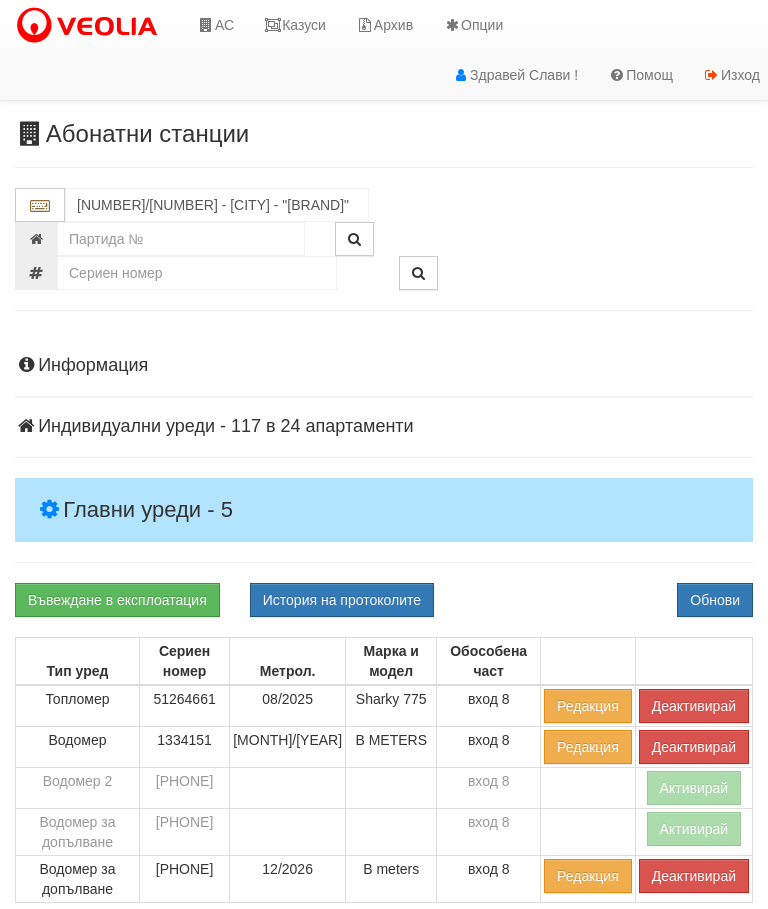 click on "Обнови" at bounding box center (715, 600) 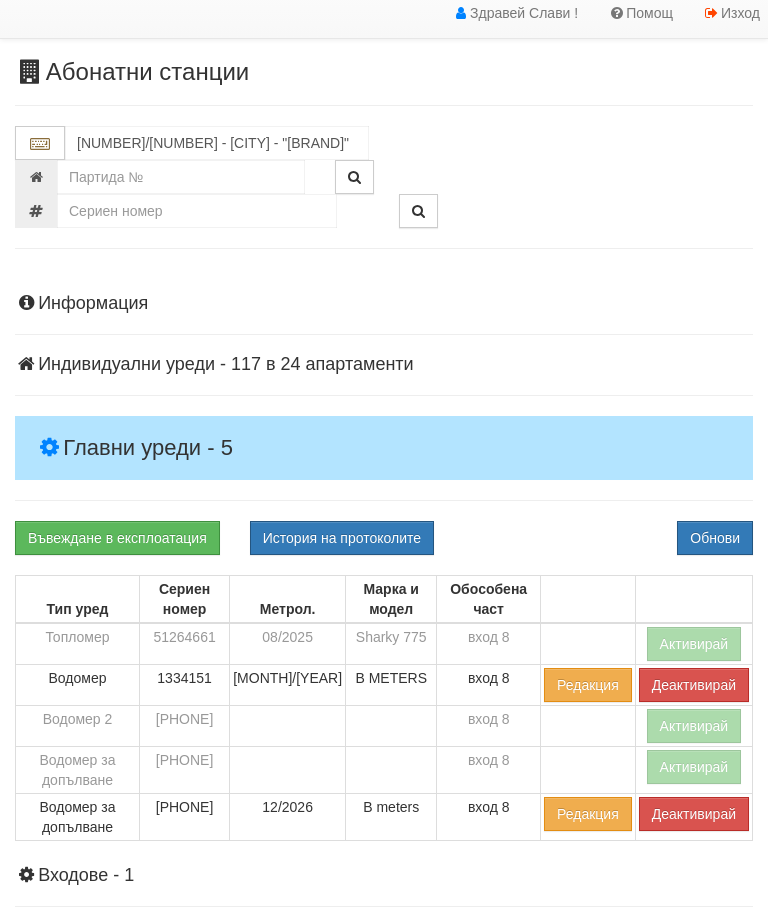 scroll, scrollTop: 73, scrollLeft: 0, axis: vertical 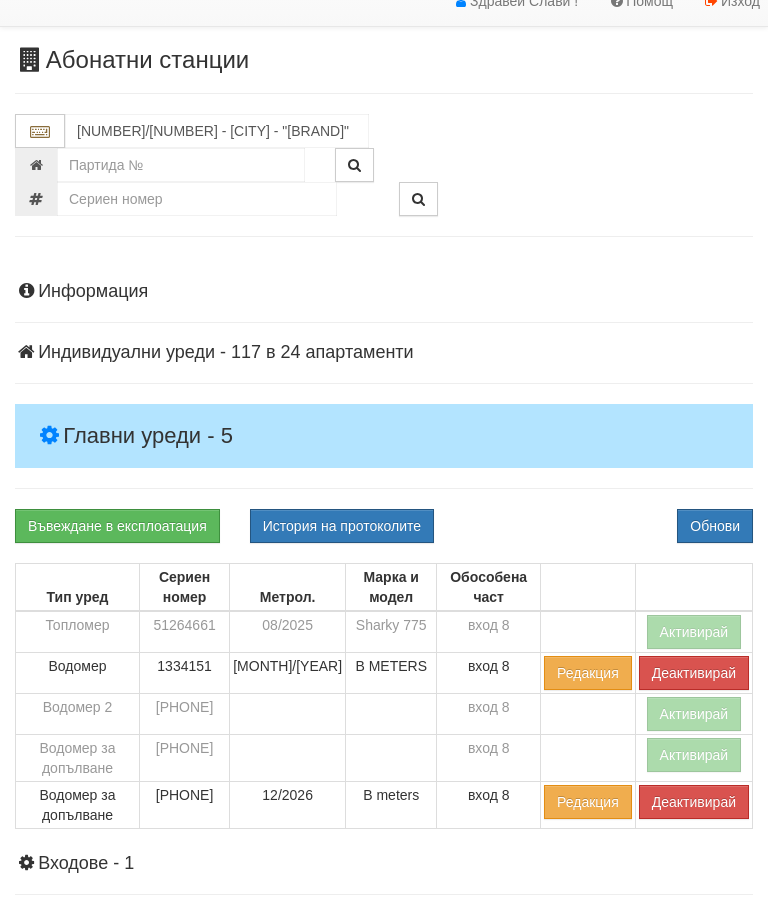 click on "Водомер за допълване" at bounding box center [78, 633] 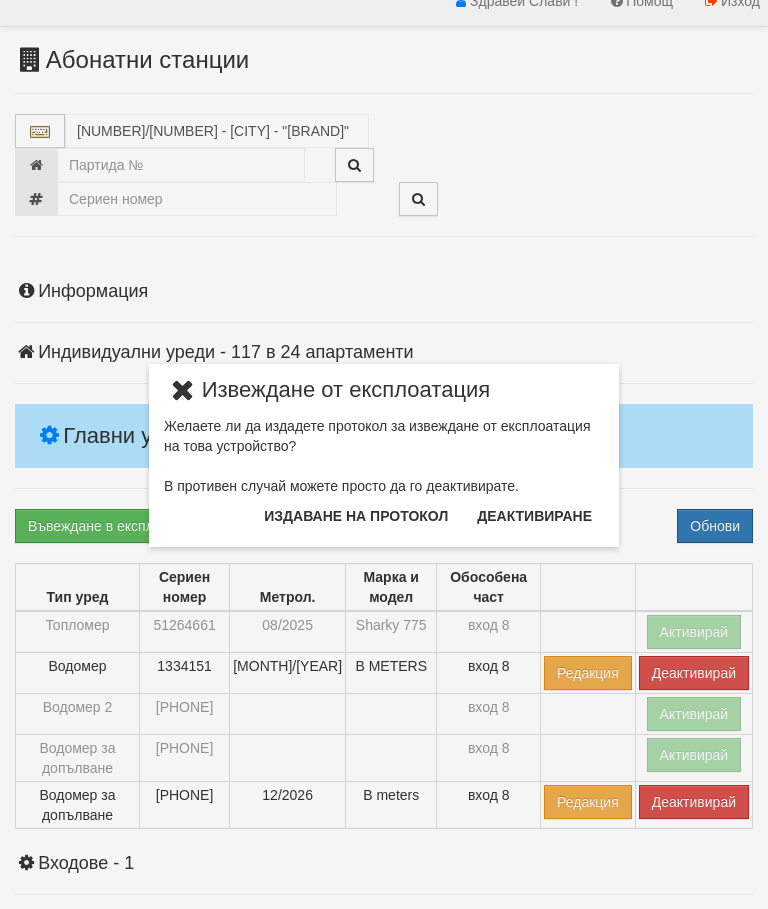 click on "Издаване на протокол" at bounding box center (356, 516) 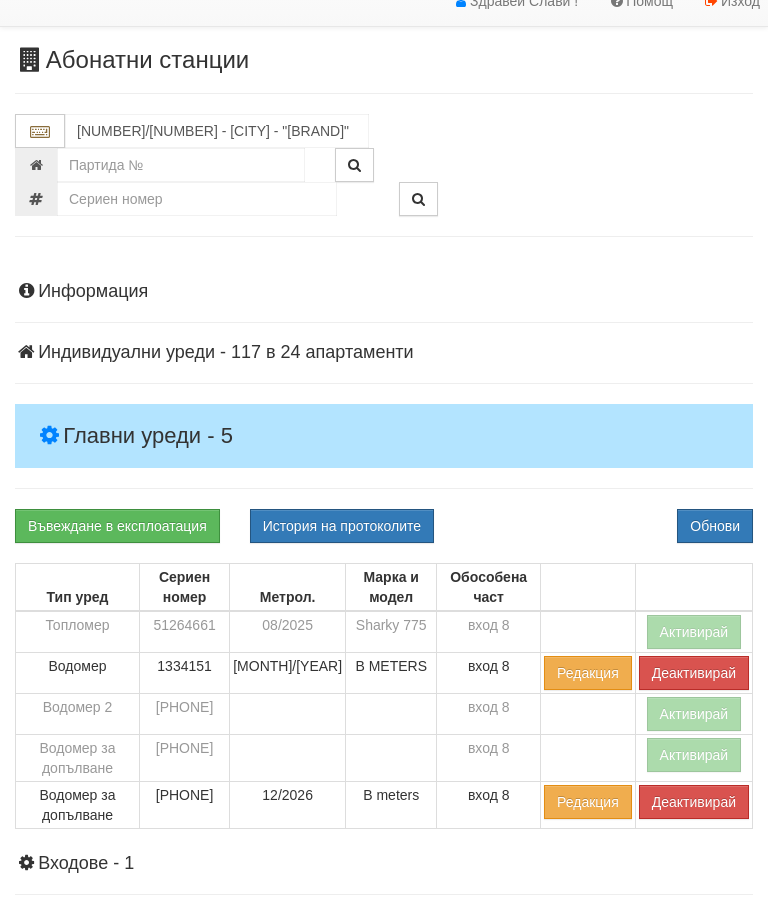 click on "Обнови" at bounding box center (715, 526) 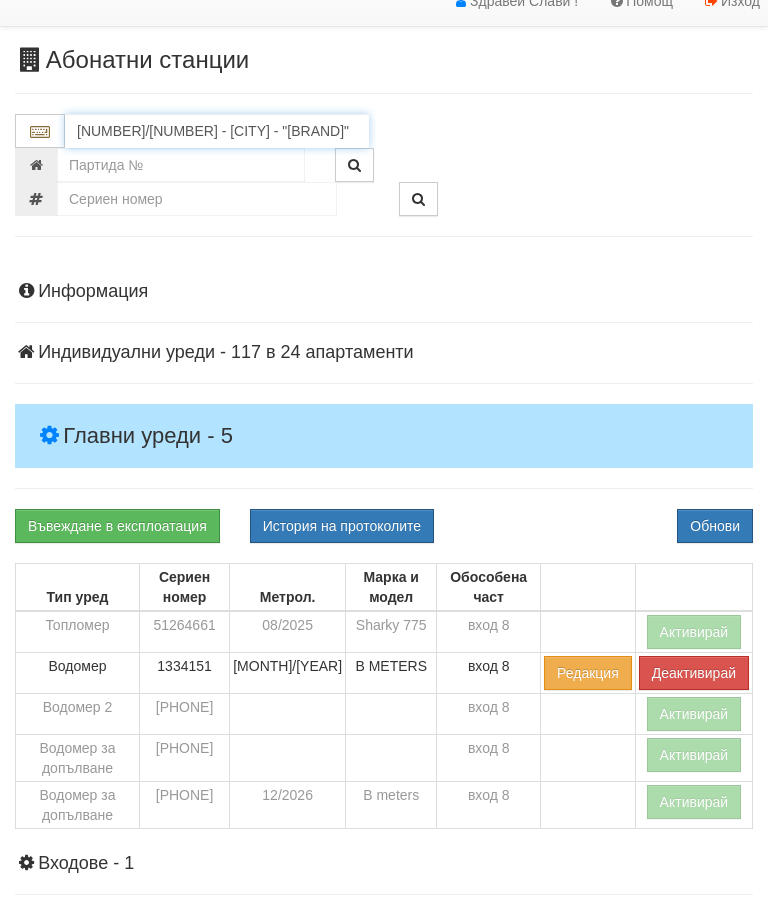 click on "104/8 - Младост - "ХОЛИДЕЙ"" at bounding box center [217, 131] 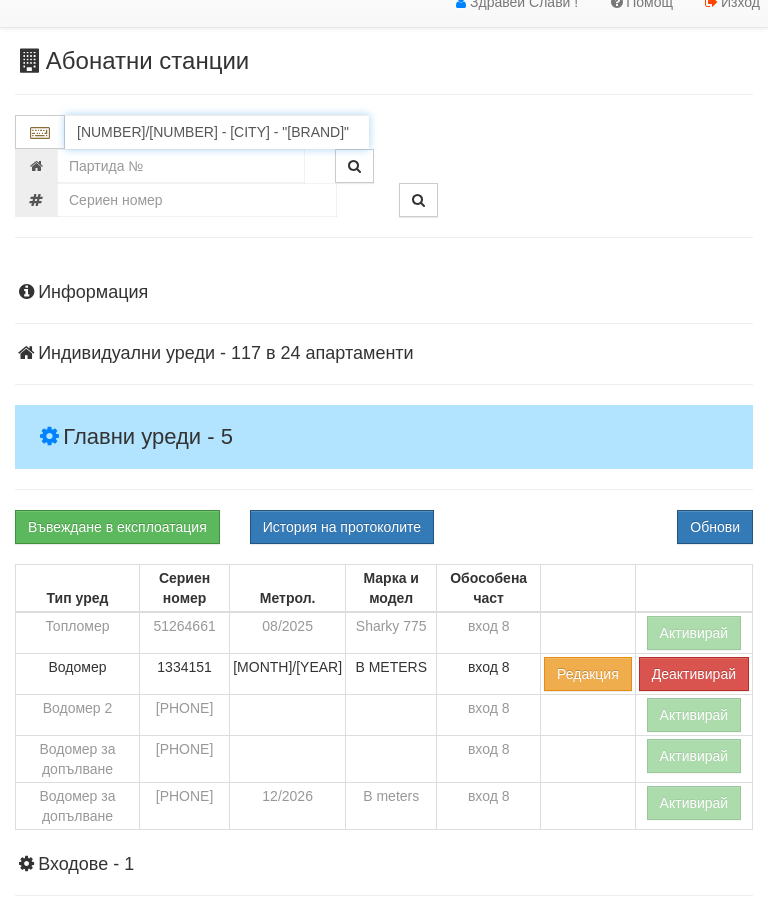 type on "1" 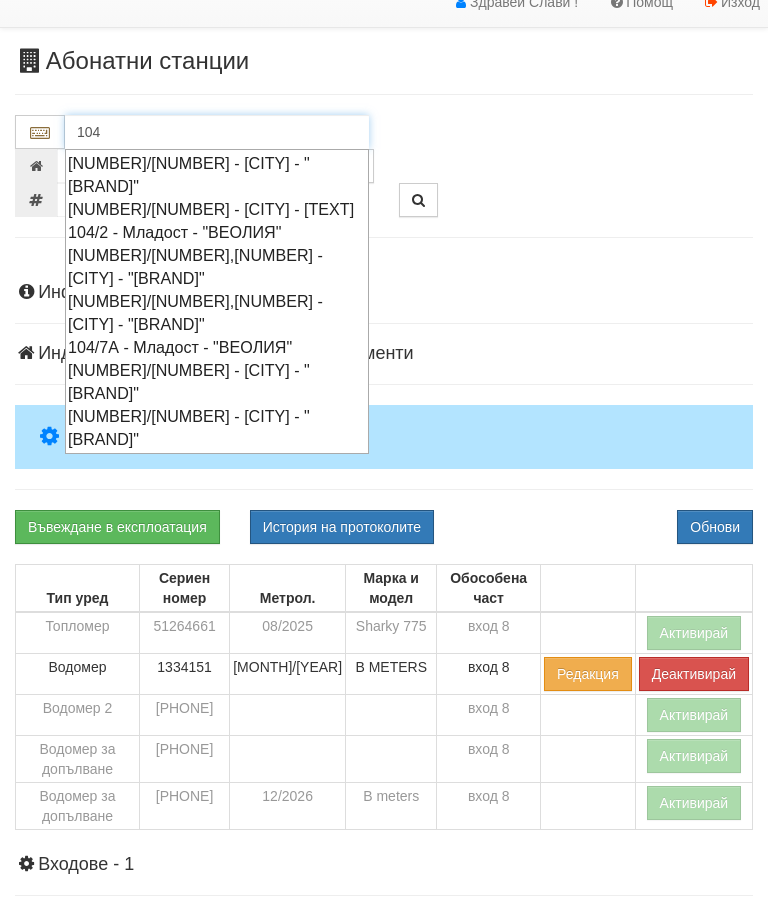 click on "104/9,10 - Младост - "ВЕОЛИЯ"" at bounding box center [217, 428] 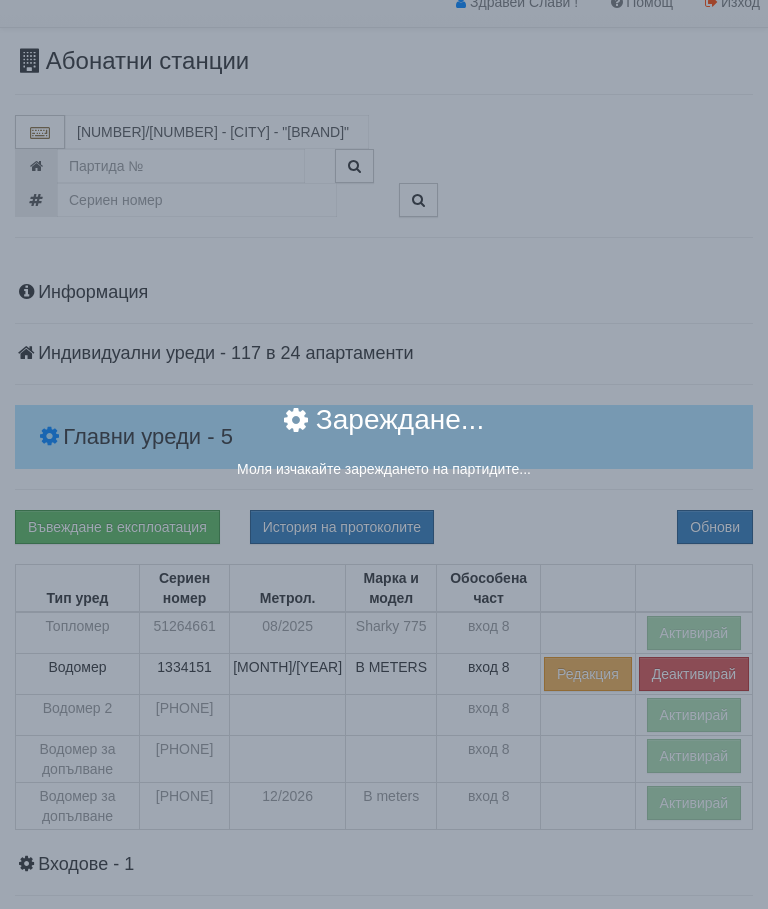 scroll, scrollTop: 74, scrollLeft: 0, axis: vertical 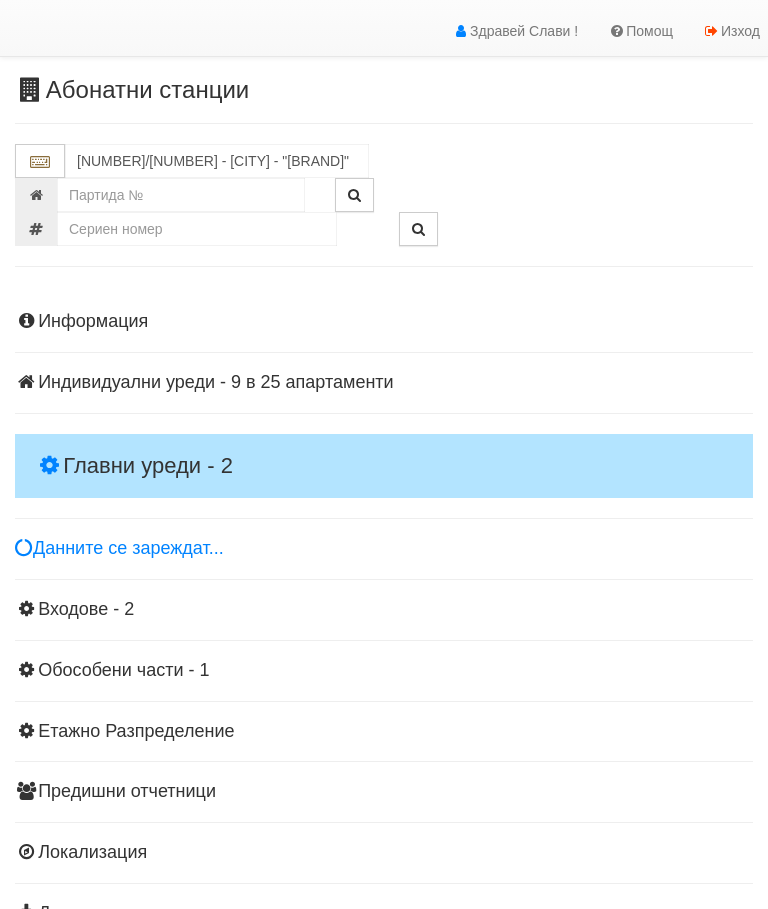 click on "Главни уреди - 2" at bounding box center [384, 466] 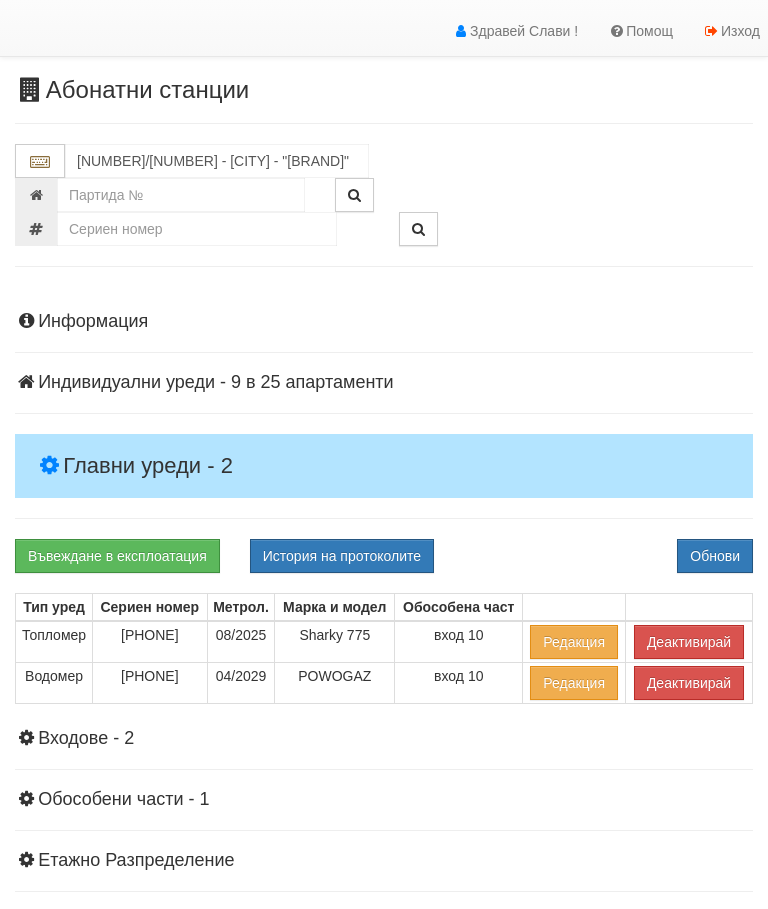click on "Деактивирай" at bounding box center [689, 642] 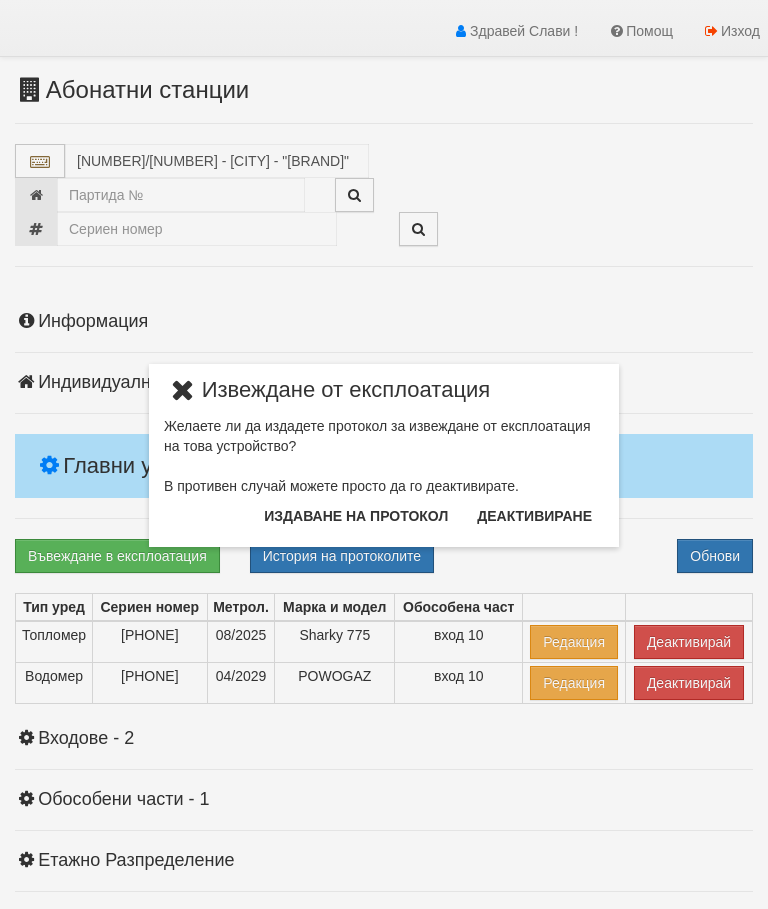 click on "Издаване на протокол" at bounding box center (356, 516) 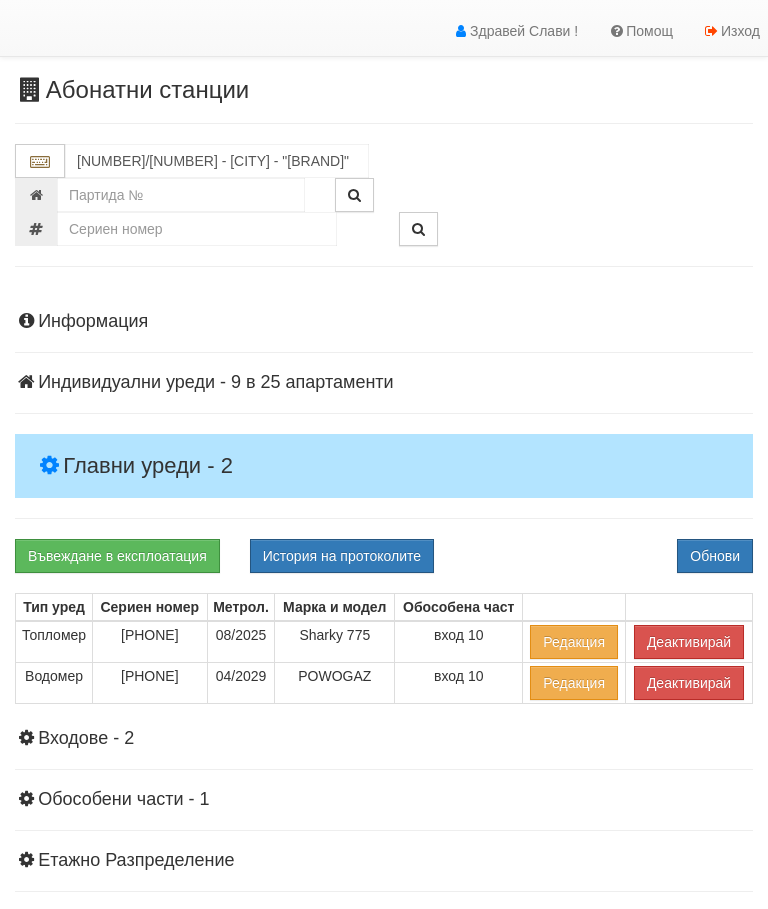 click on "Обнови" at bounding box center (715, 556) 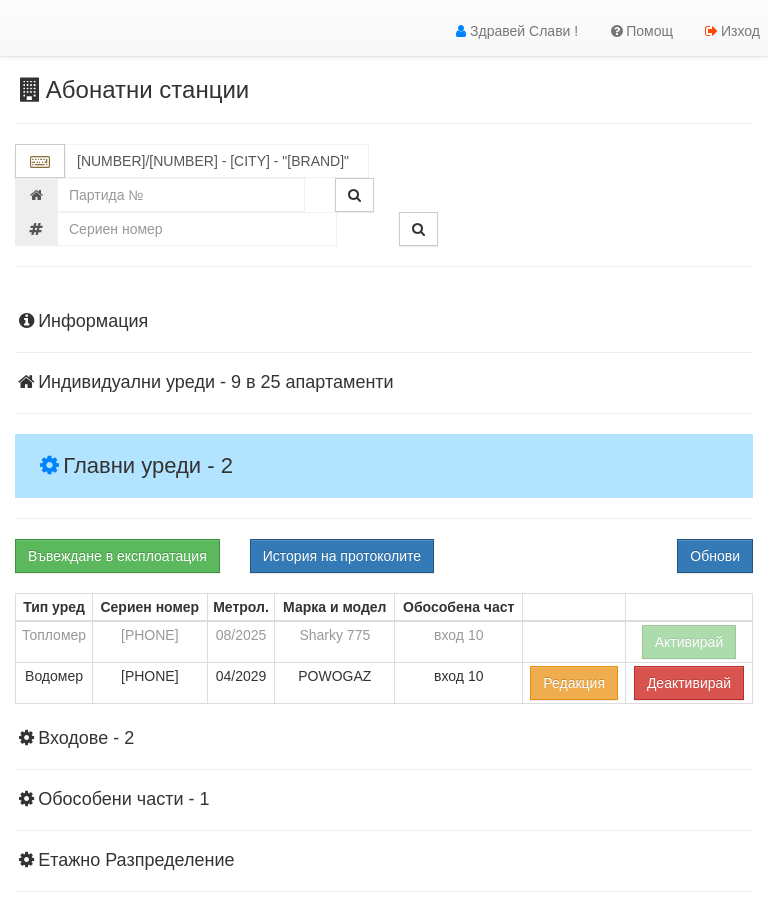 scroll, scrollTop: 0, scrollLeft: 0, axis: both 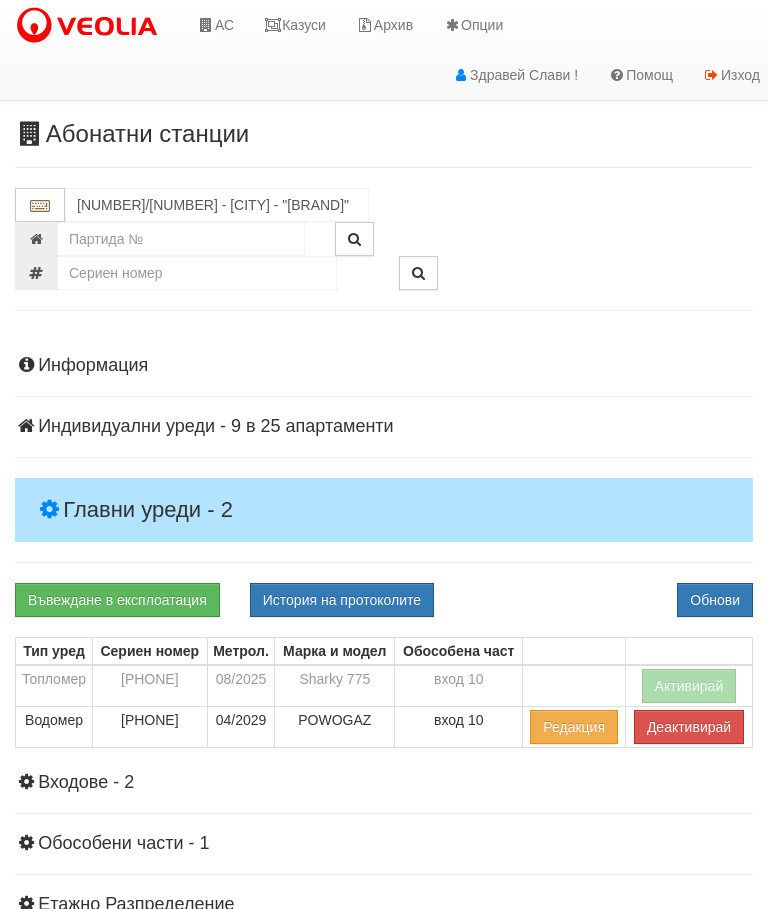 click on "Казуси" at bounding box center [295, 25] 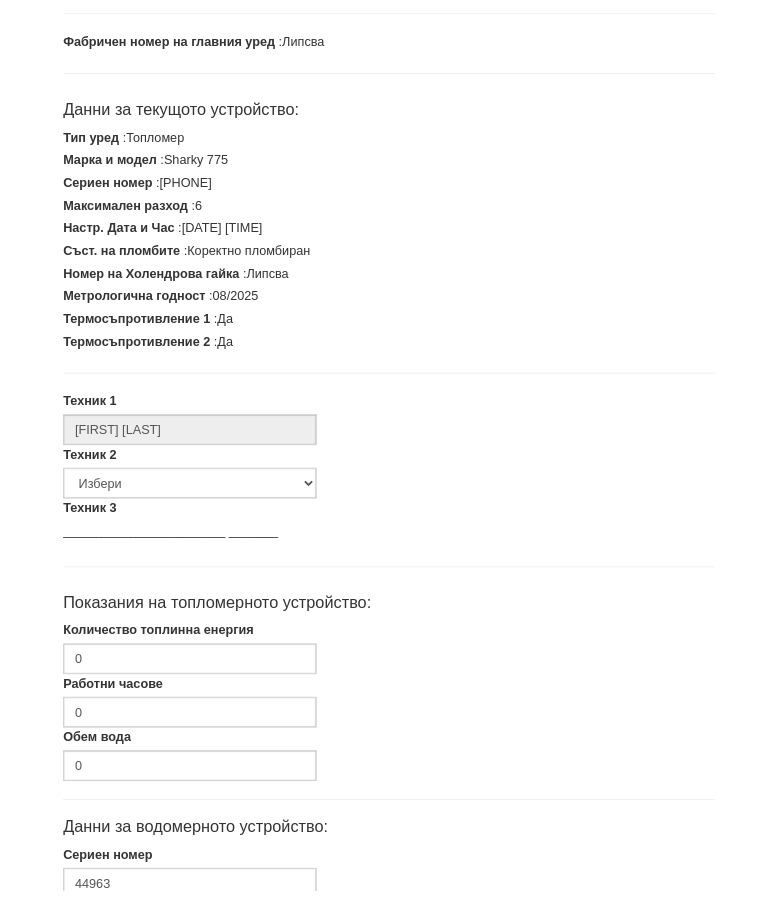 scroll, scrollTop: 305, scrollLeft: 0, axis: vertical 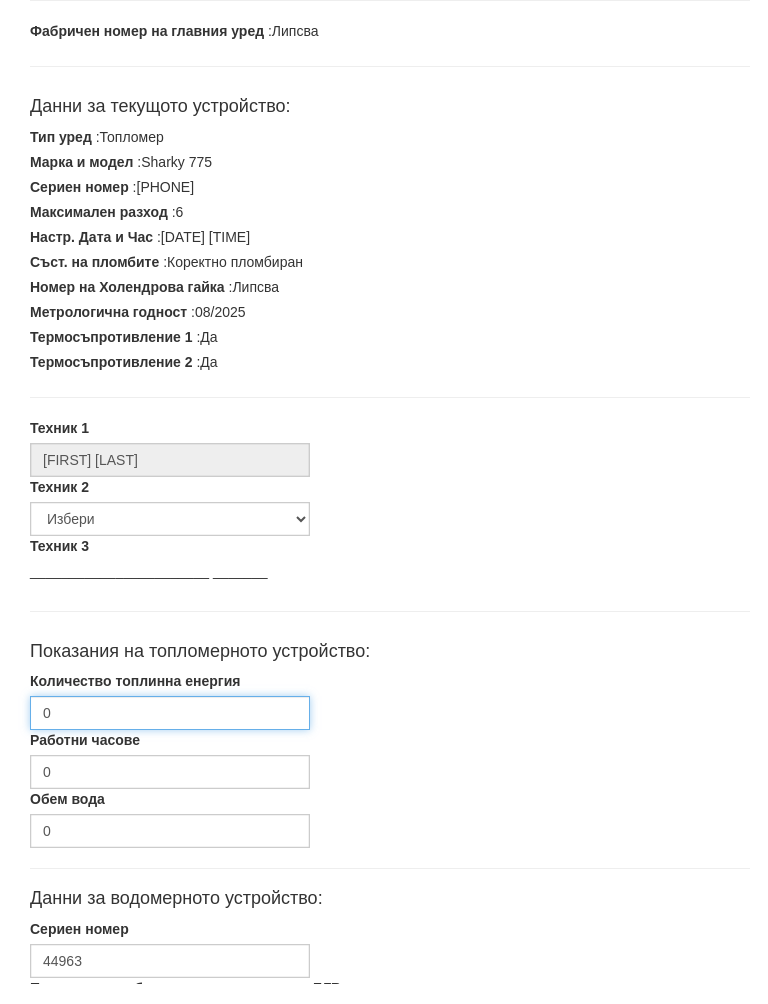 click on "0" at bounding box center [170, 733] 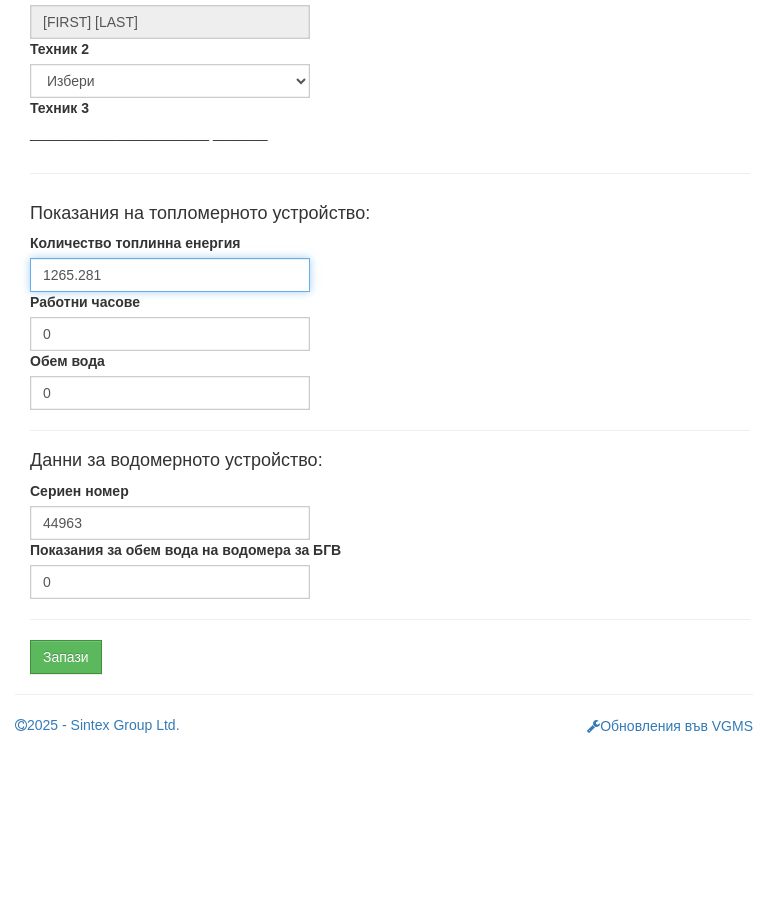 scroll, scrollTop: 602, scrollLeft: 0, axis: vertical 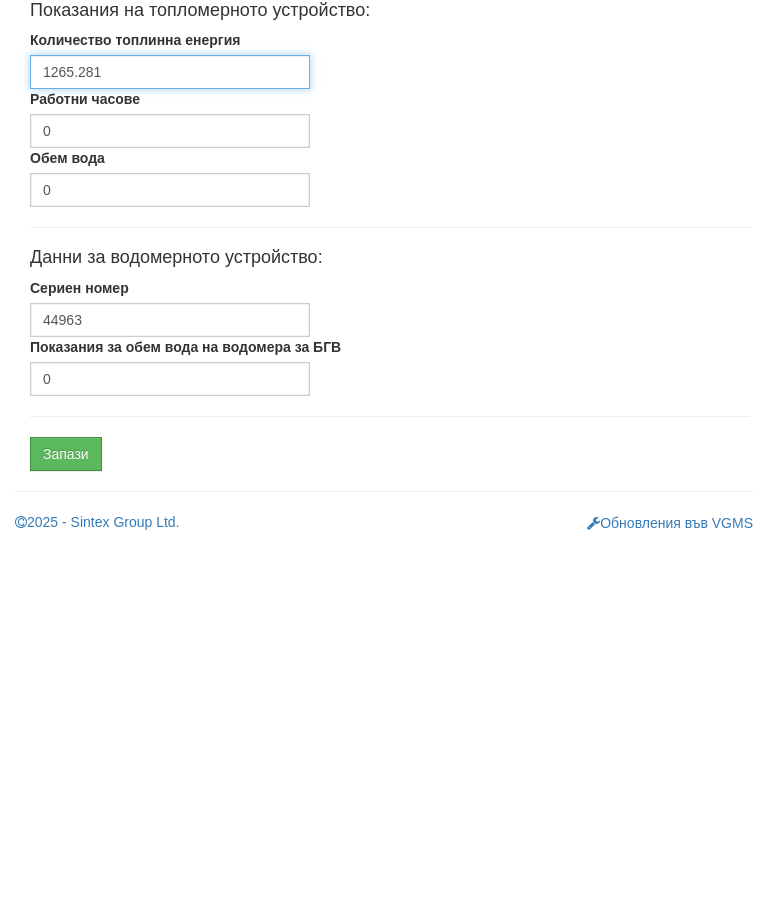 type on "1265.281" 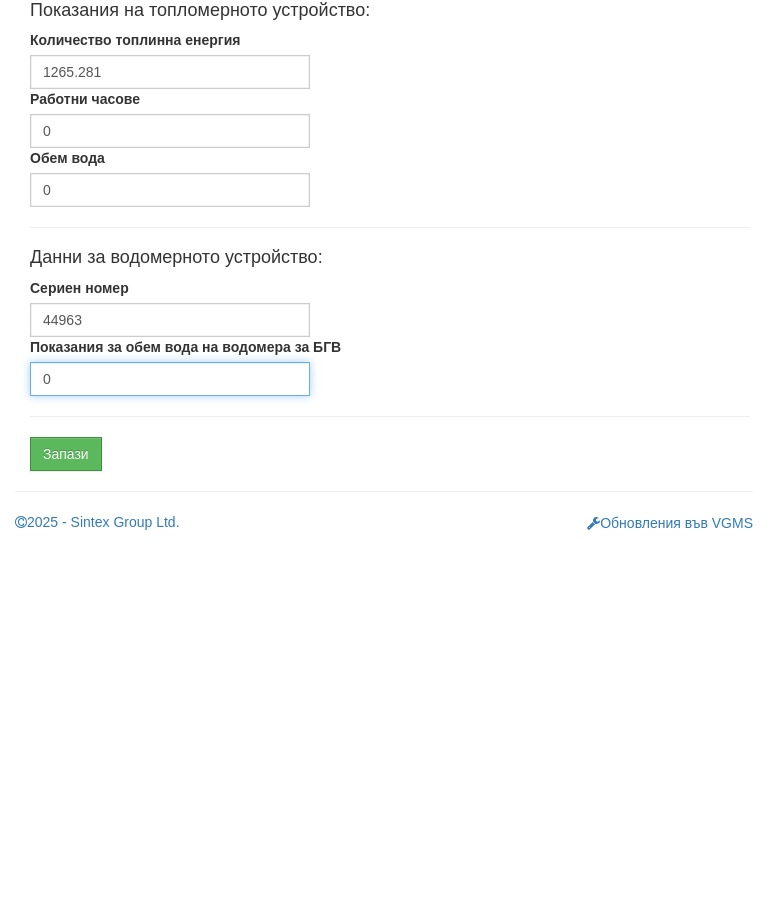click on "0" at bounding box center [170, 743] 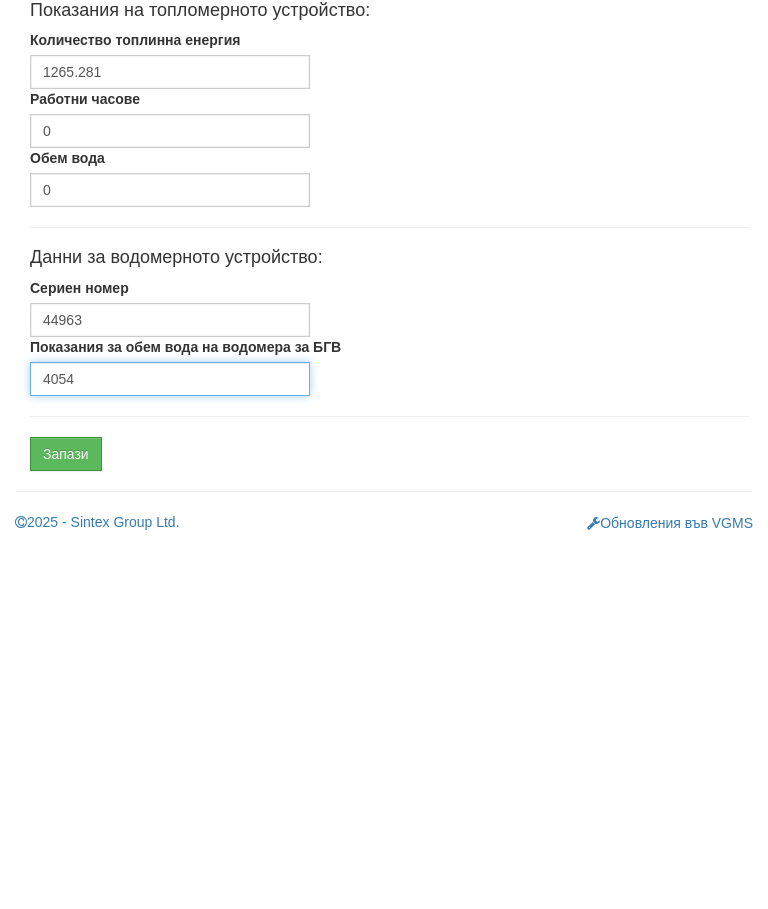 type on "4054" 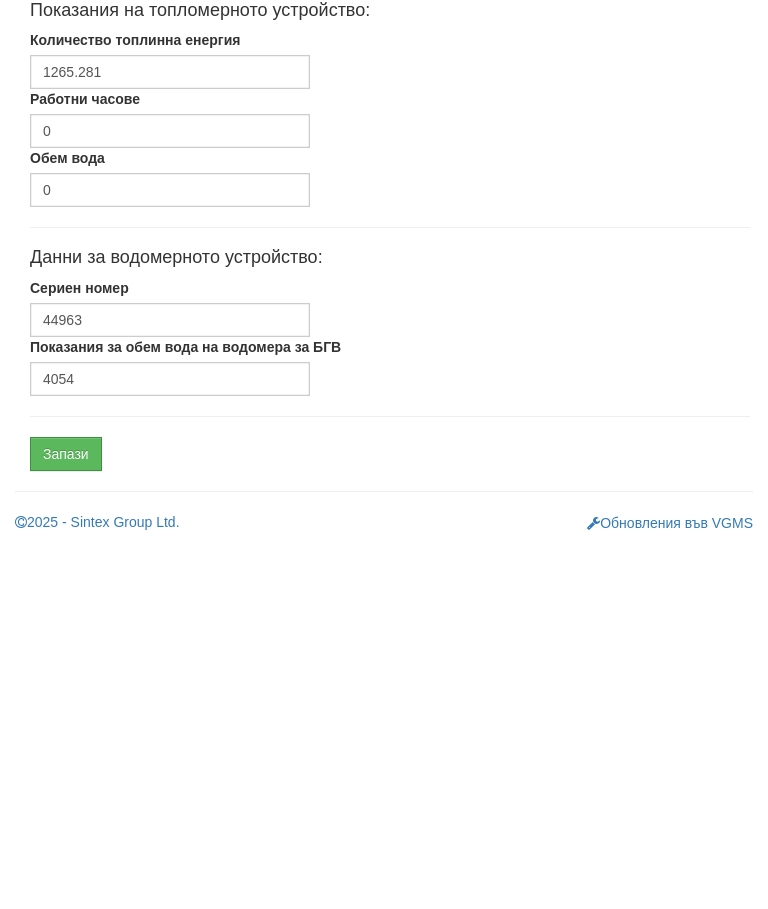 click on "Запази" at bounding box center (66, 818) 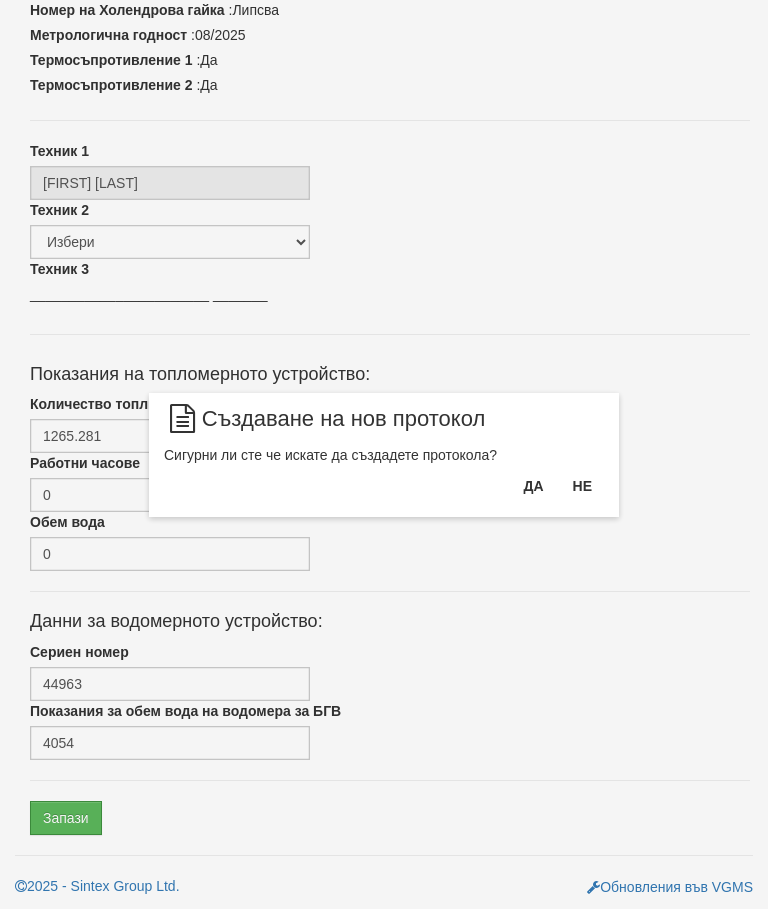 click on "Да" at bounding box center [533, 486] 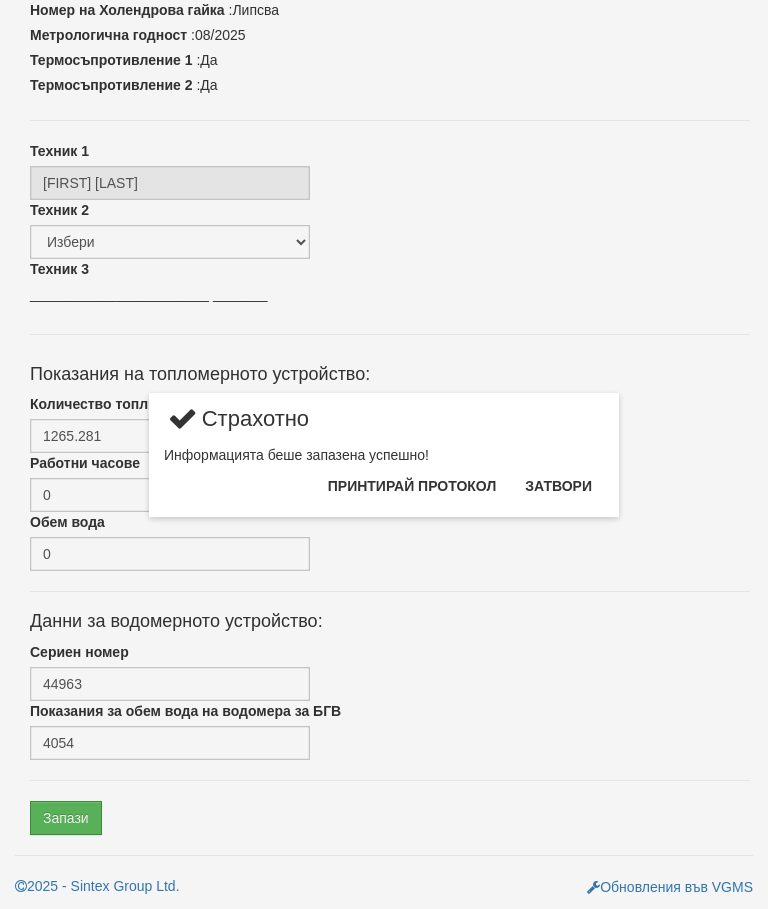 click on "Затвори" at bounding box center [558, 486] 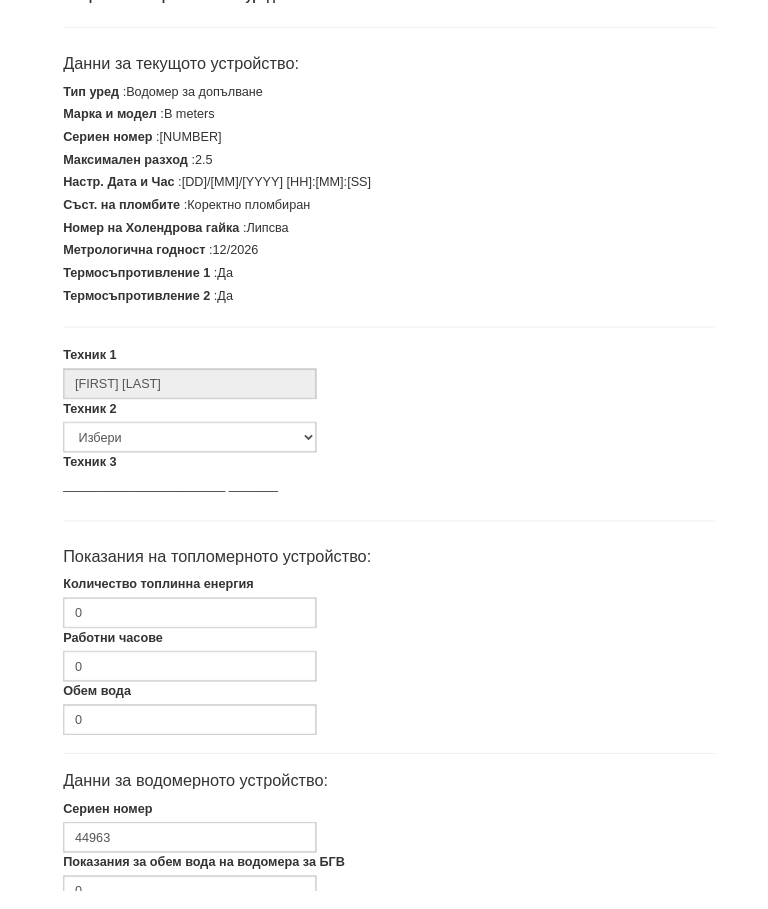 scroll, scrollTop: 346, scrollLeft: 0, axis: vertical 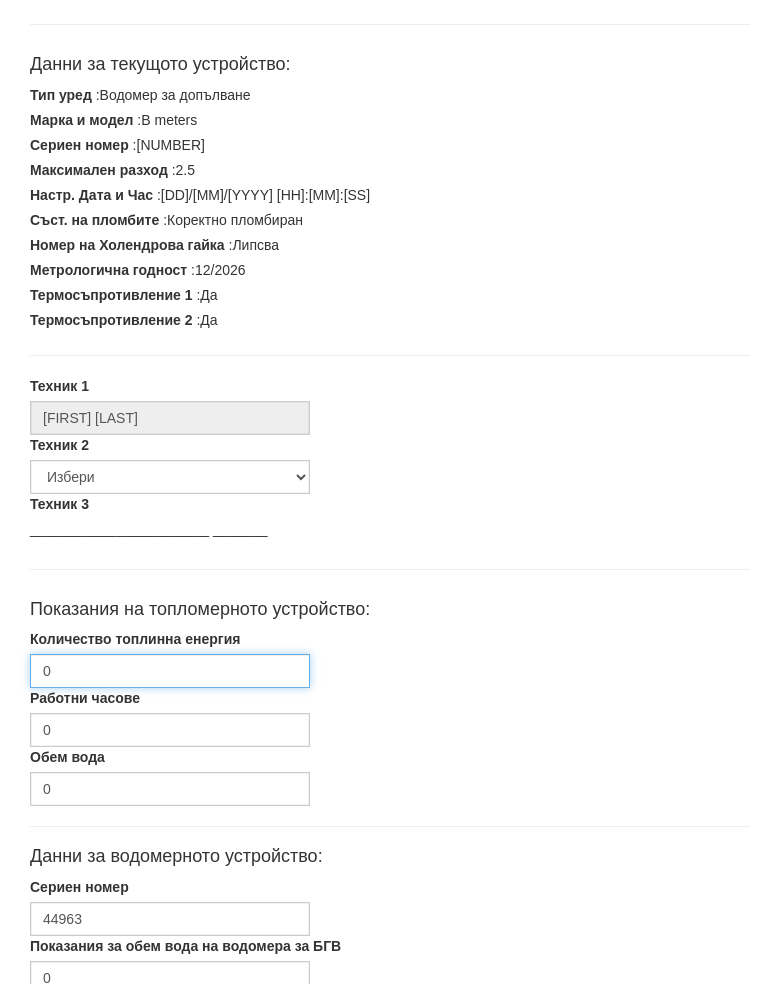 click on "0" at bounding box center (170, 692) 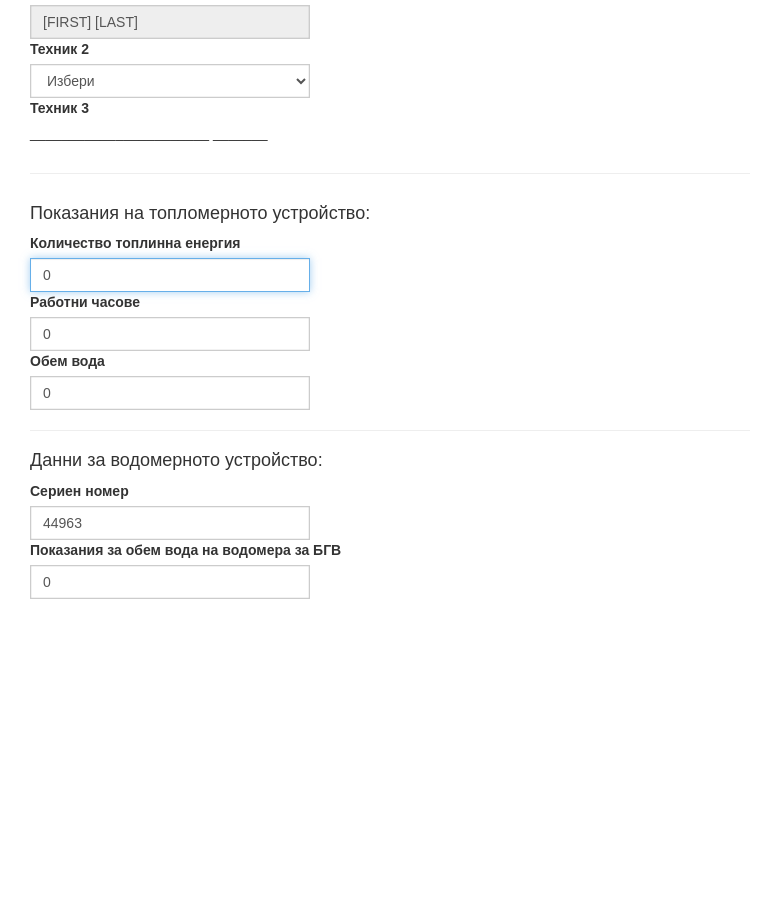 scroll, scrollTop: 525, scrollLeft: 0, axis: vertical 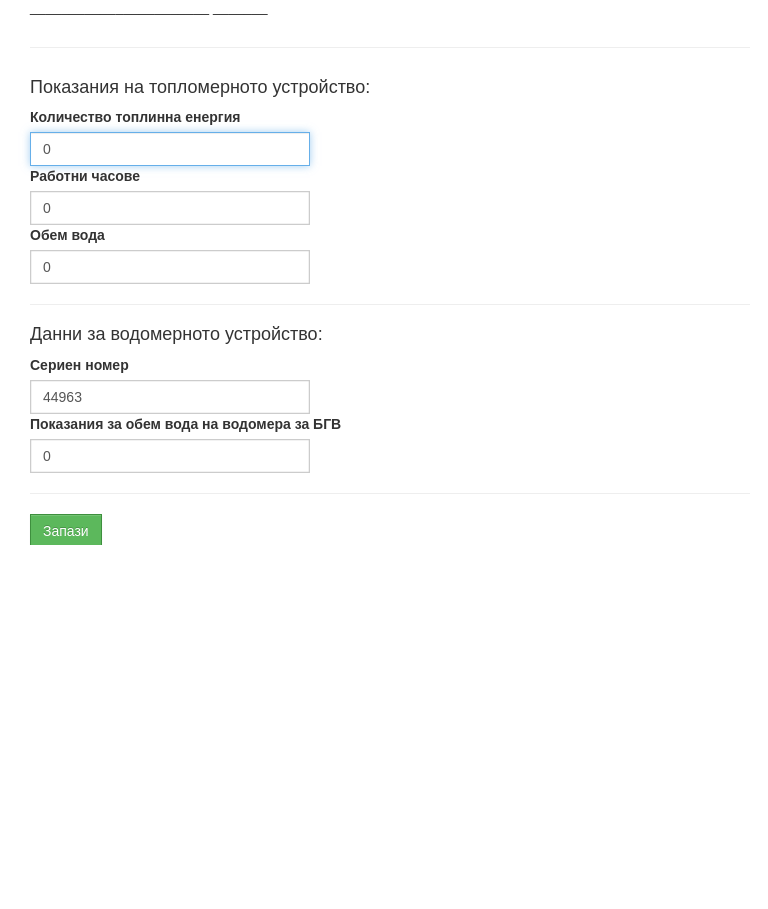 type on "1265.281" 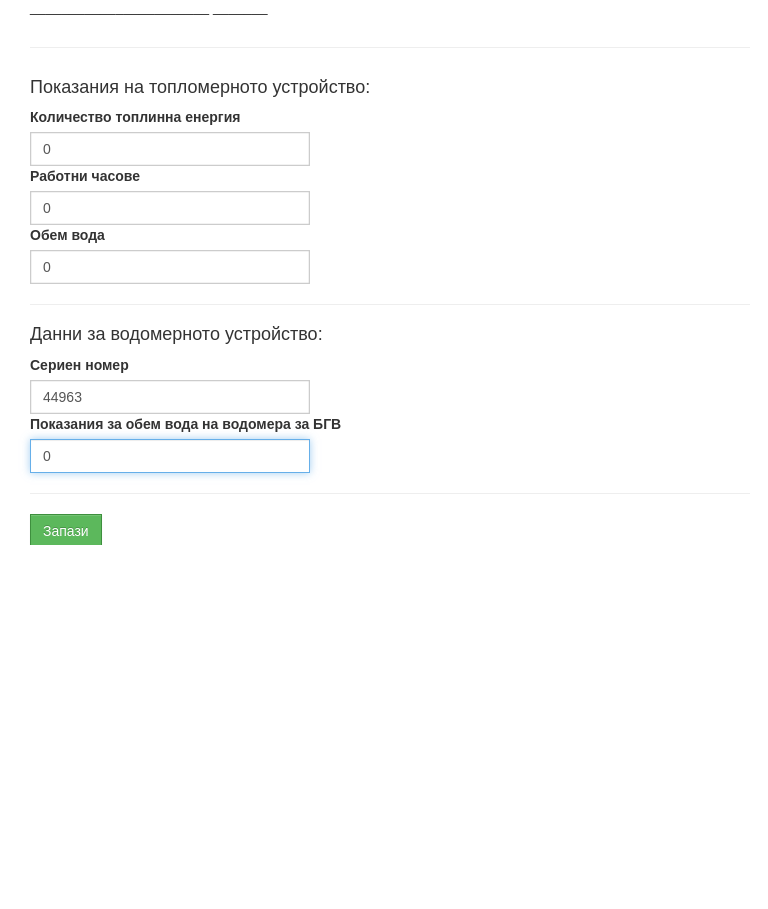 click on "0" at bounding box center [170, 820] 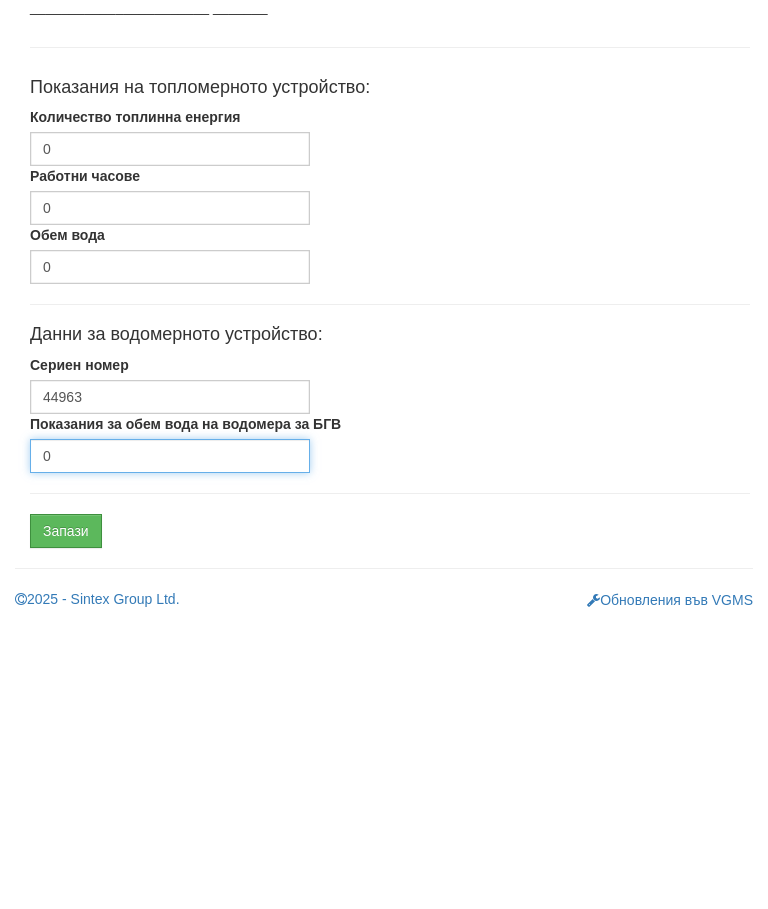 scroll, scrollTop: 602, scrollLeft: 0, axis: vertical 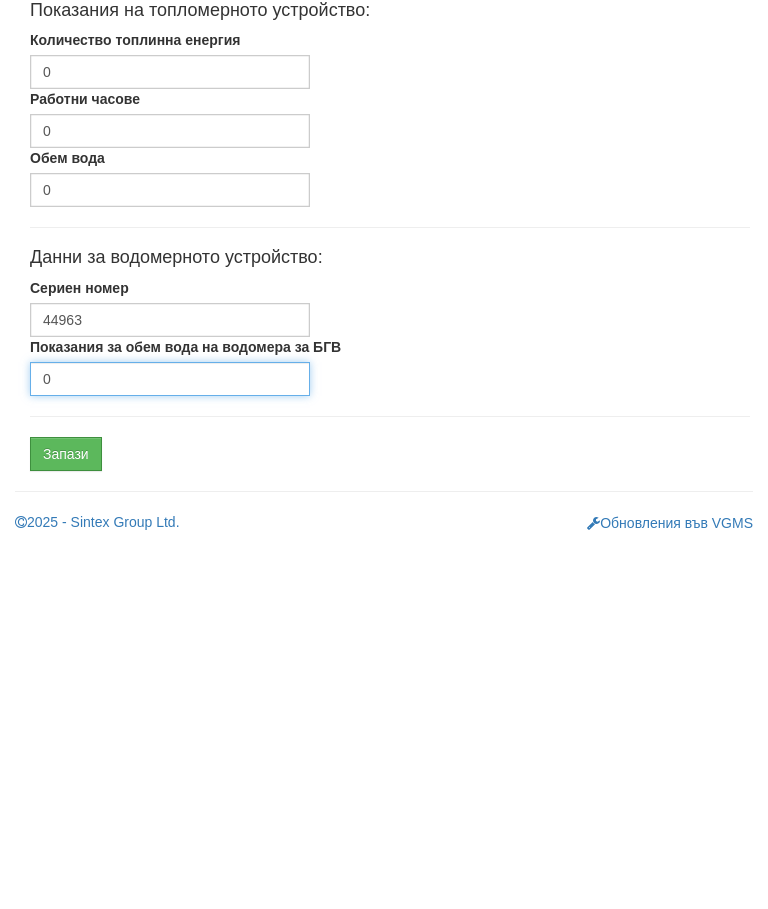type on "4052" 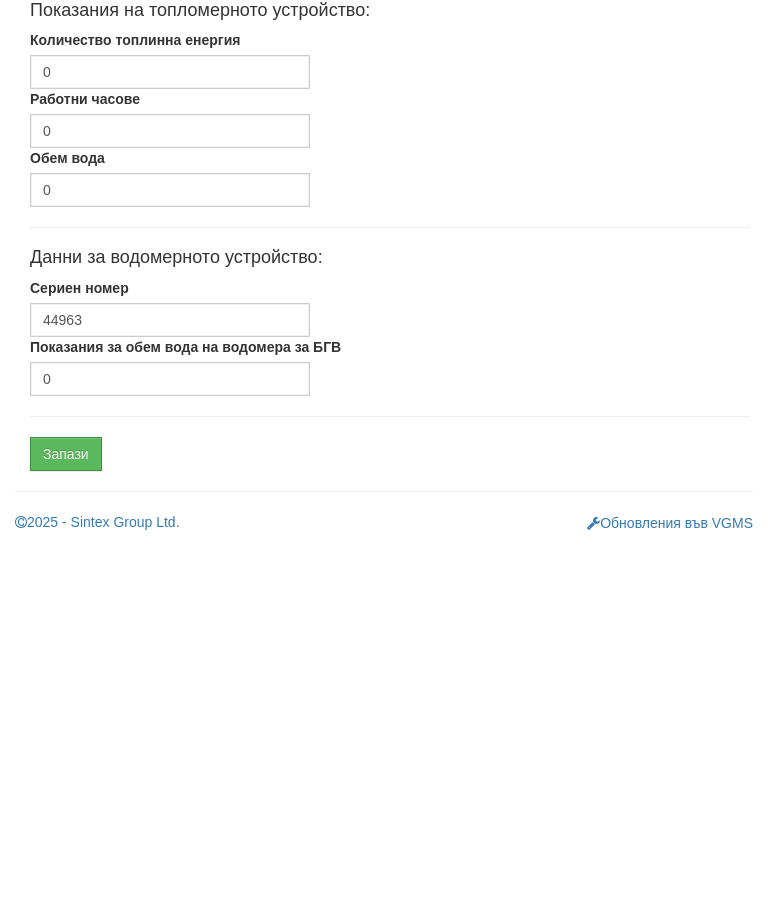 click on "Запази" at bounding box center (66, 818) 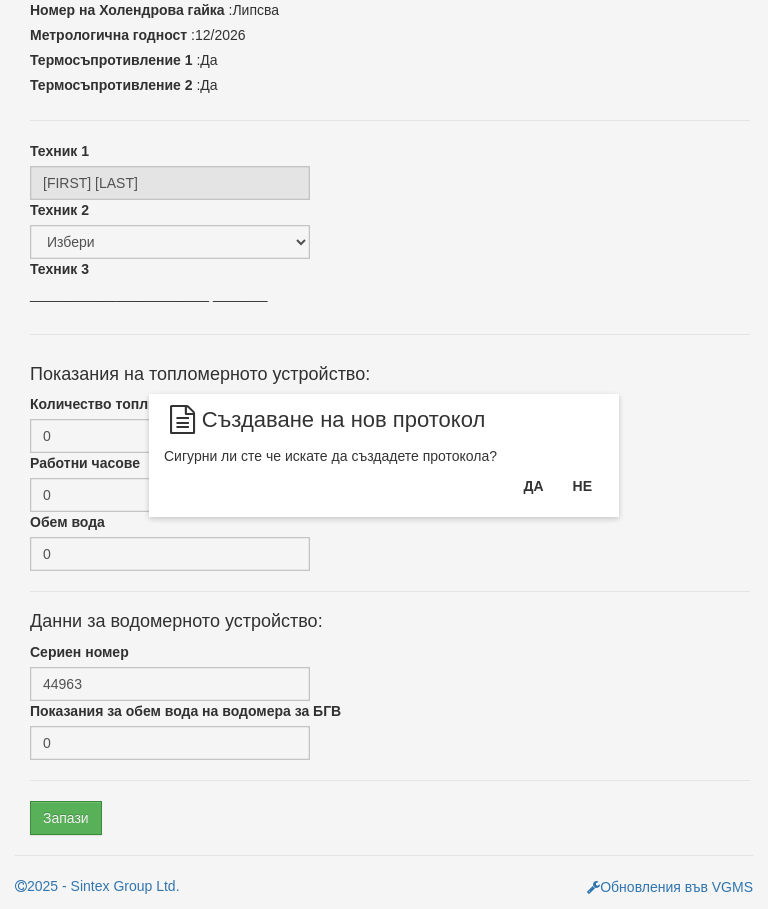 click on "Да" at bounding box center [533, 486] 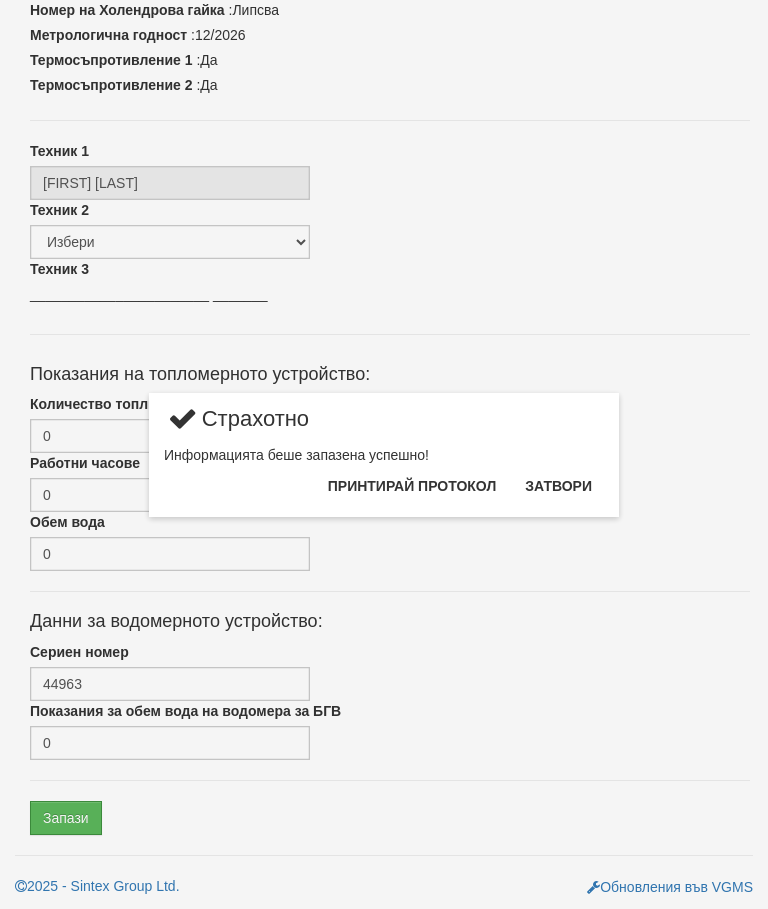 click on "Затвори" at bounding box center [558, 486] 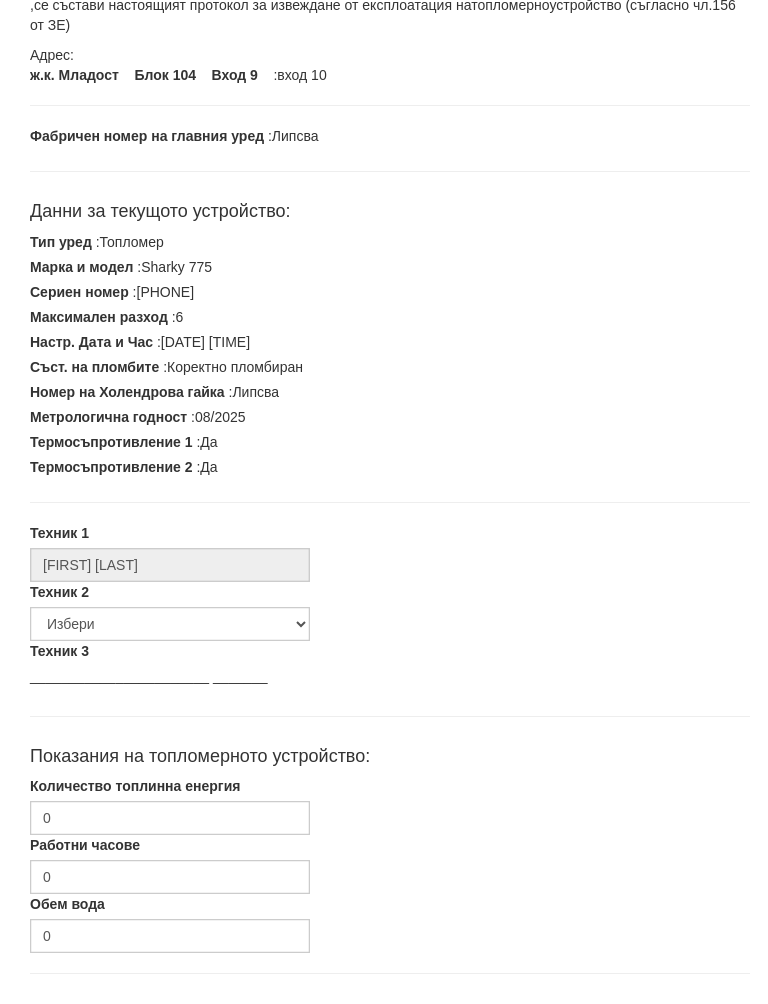 scroll, scrollTop: 205, scrollLeft: 0, axis: vertical 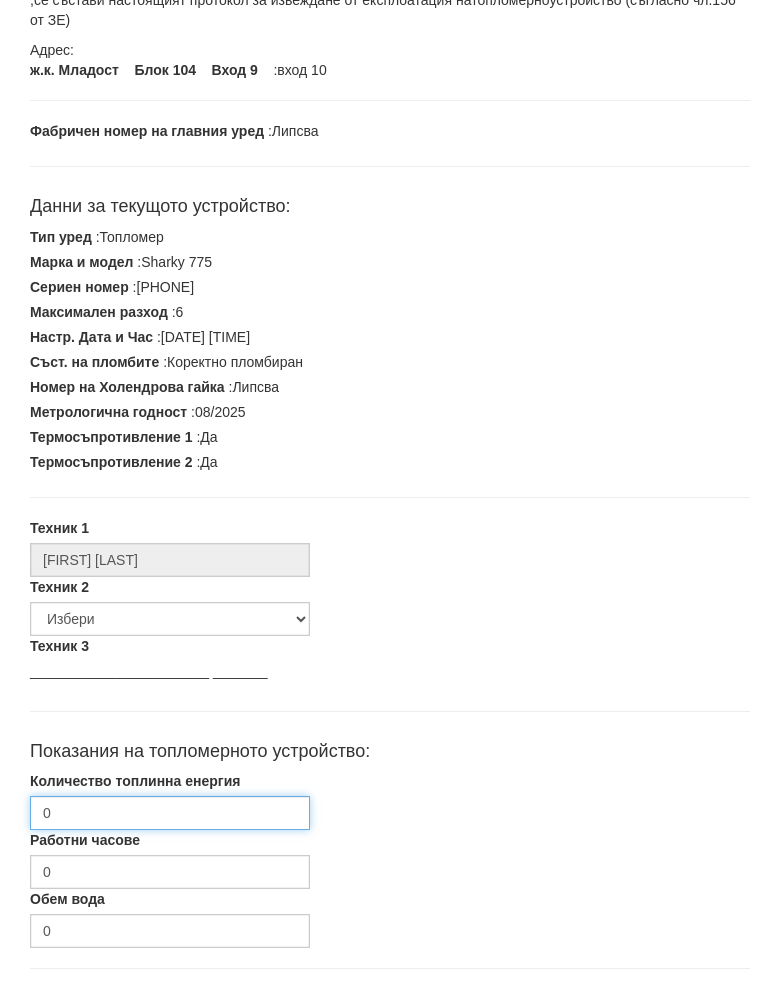 click on "0" at bounding box center [170, 833] 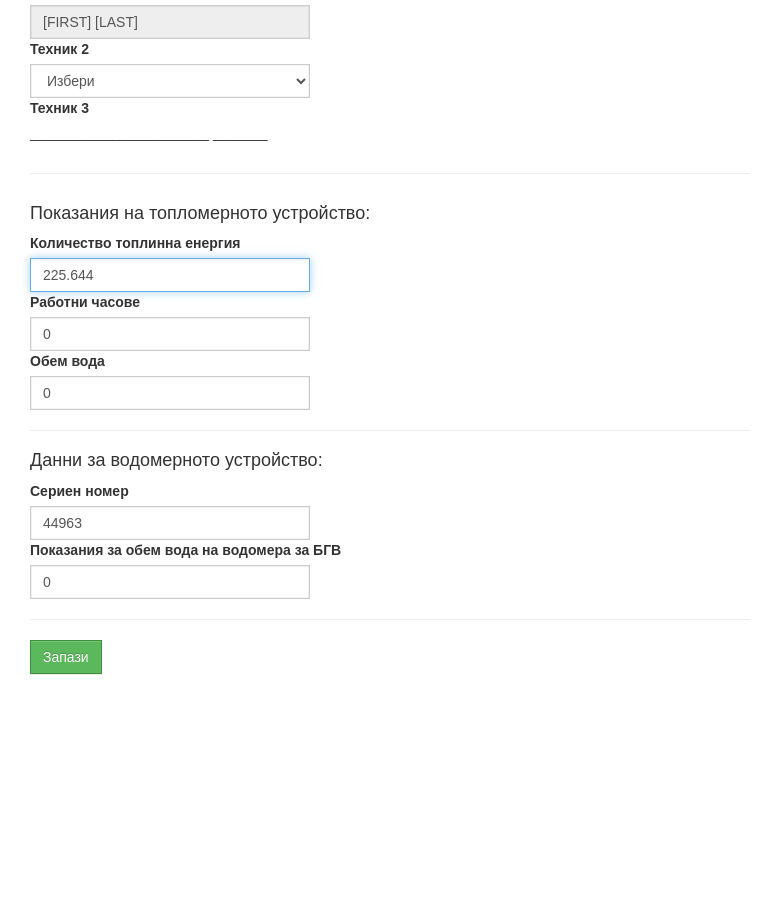 scroll, scrollTop: 530, scrollLeft: 0, axis: vertical 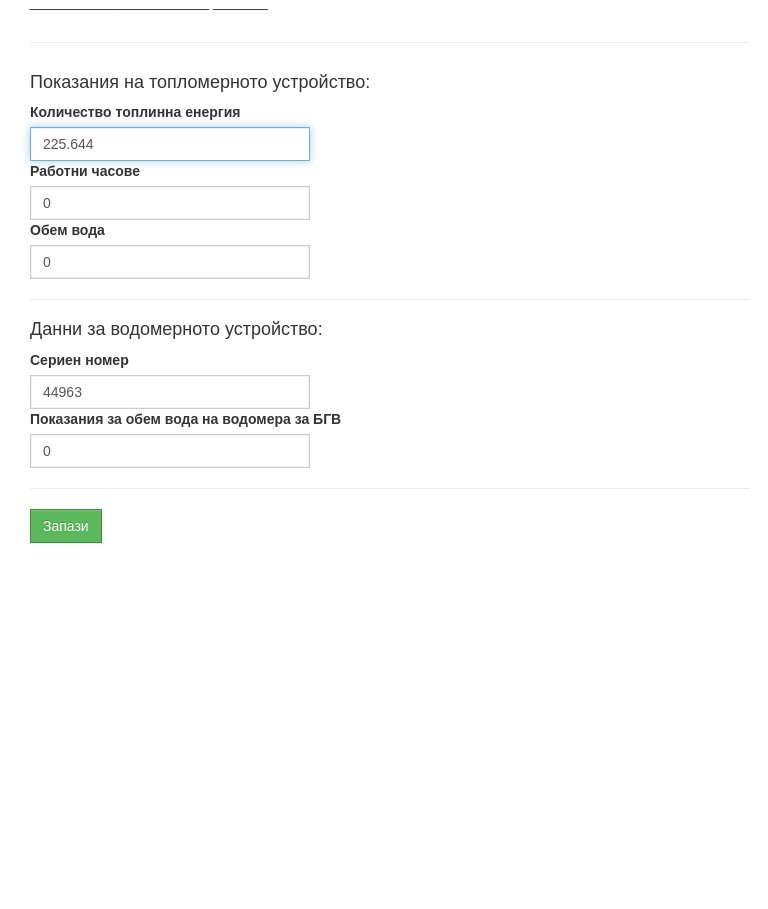 type on "225.644" 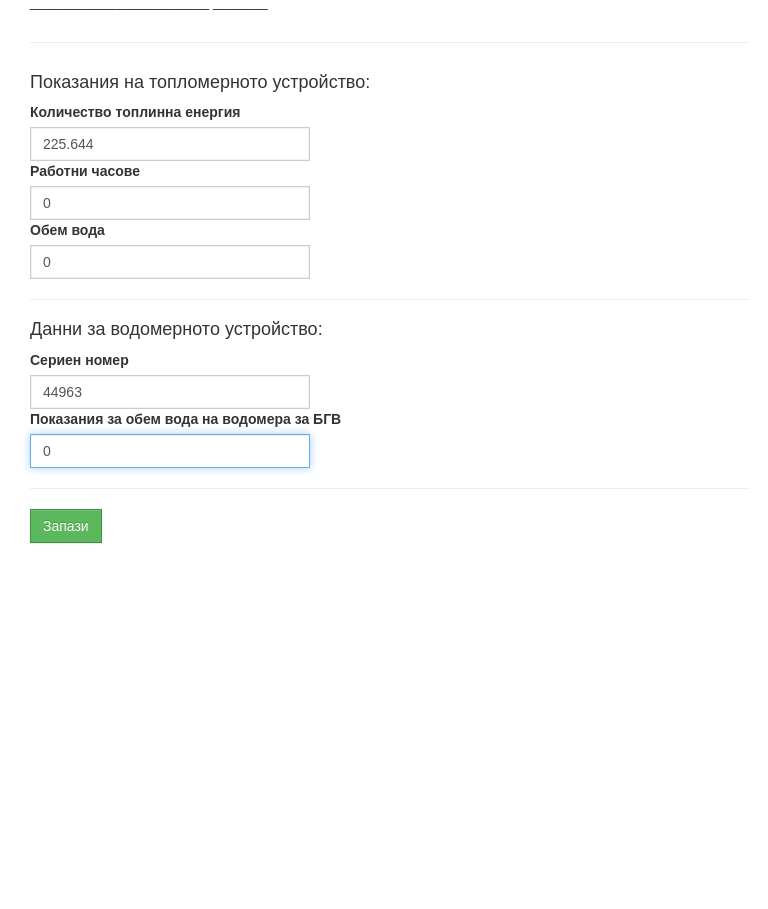 click on "0" at bounding box center [170, 815] 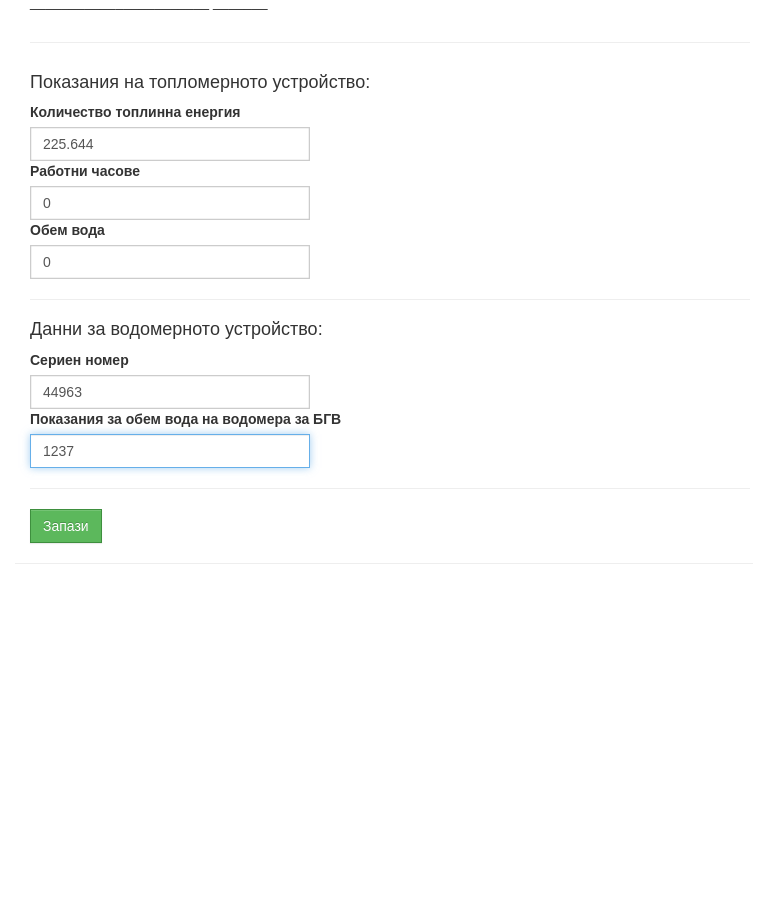 scroll, scrollTop: 602, scrollLeft: 0, axis: vertical 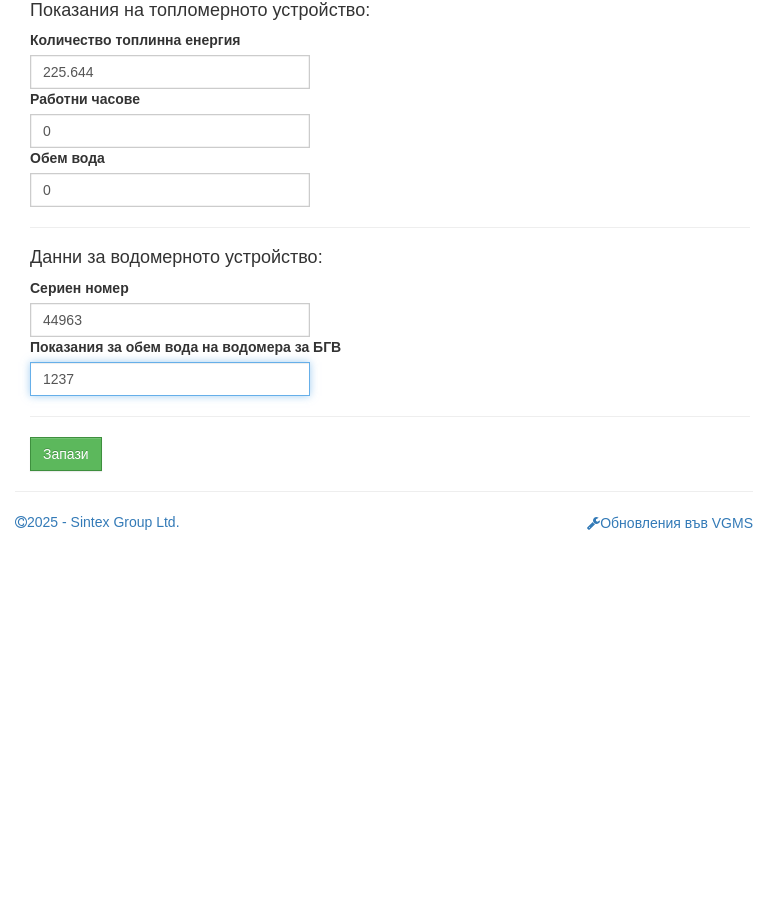 type on "1237" 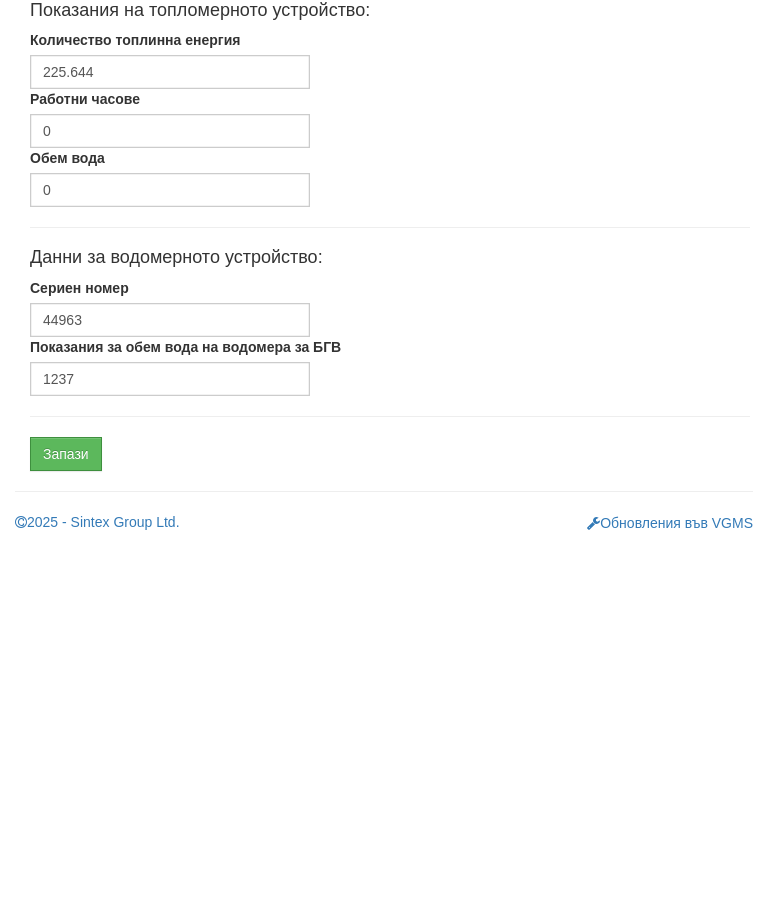 click on "Запази" at bounding box center (66, 818) 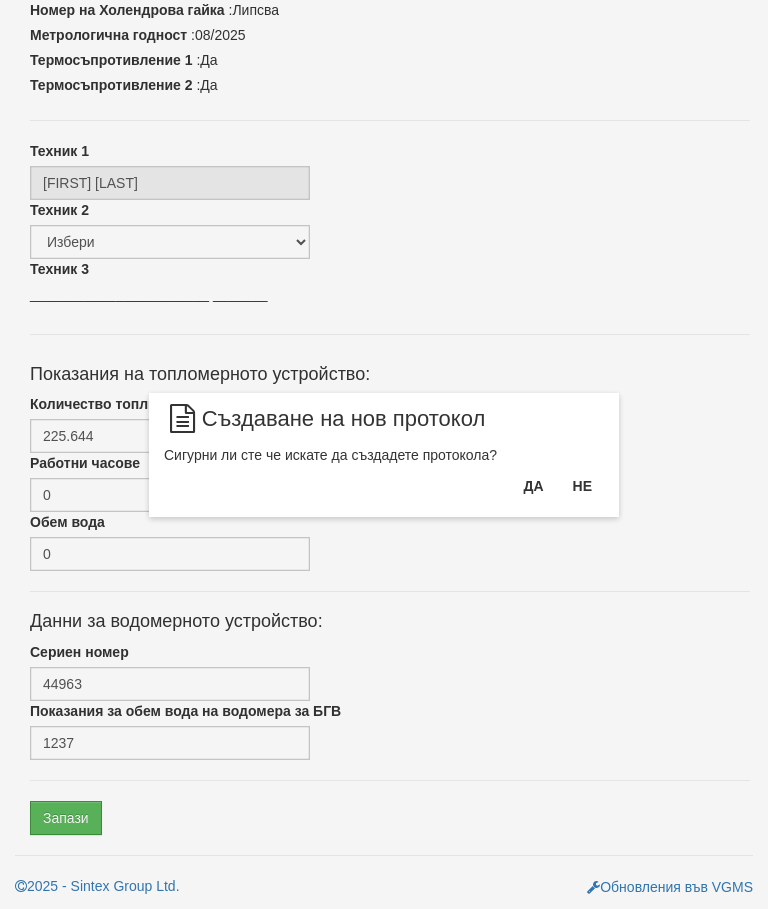 click on "Да" at bounding box center [533, 486] 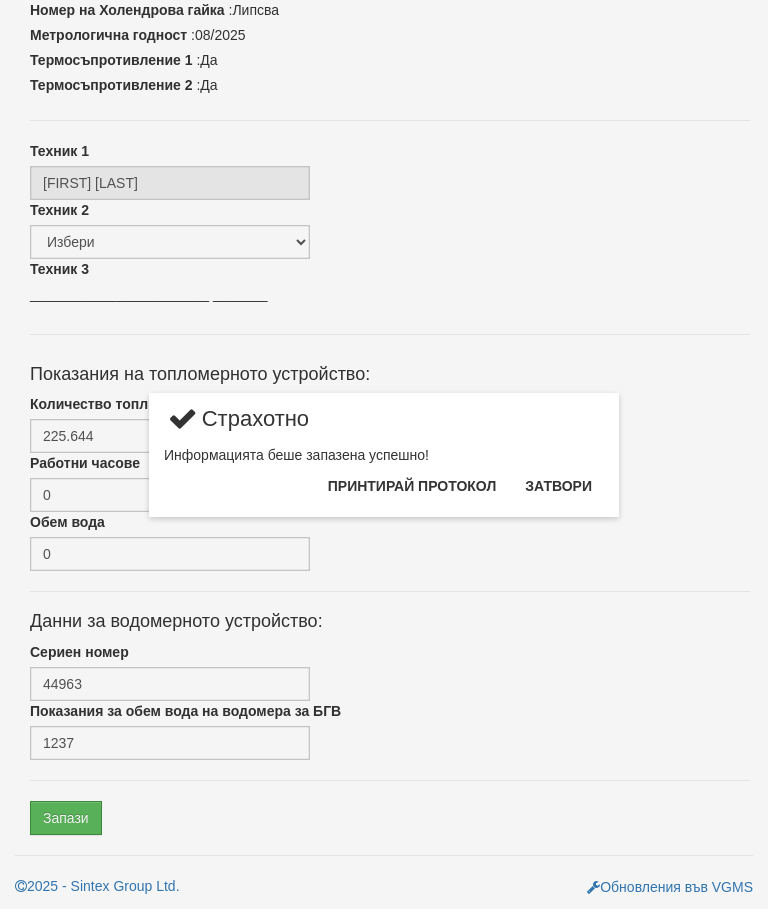 click on "Затвори" at bounding box center [558, 486] 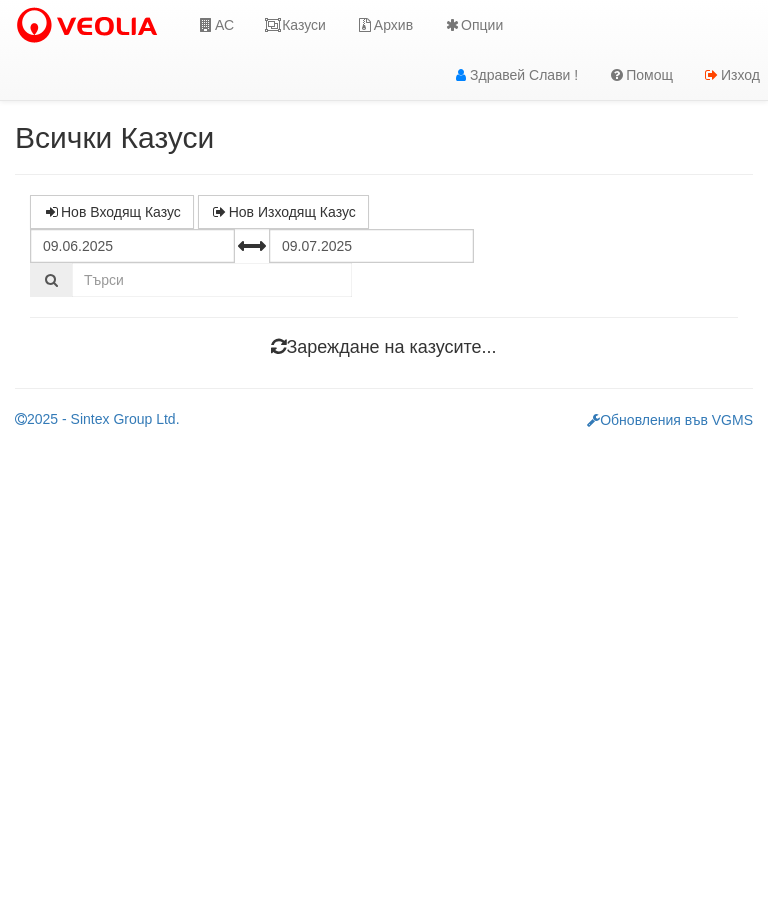 scroll, scrollTop: 0, scrollLeft: 0, axis: both 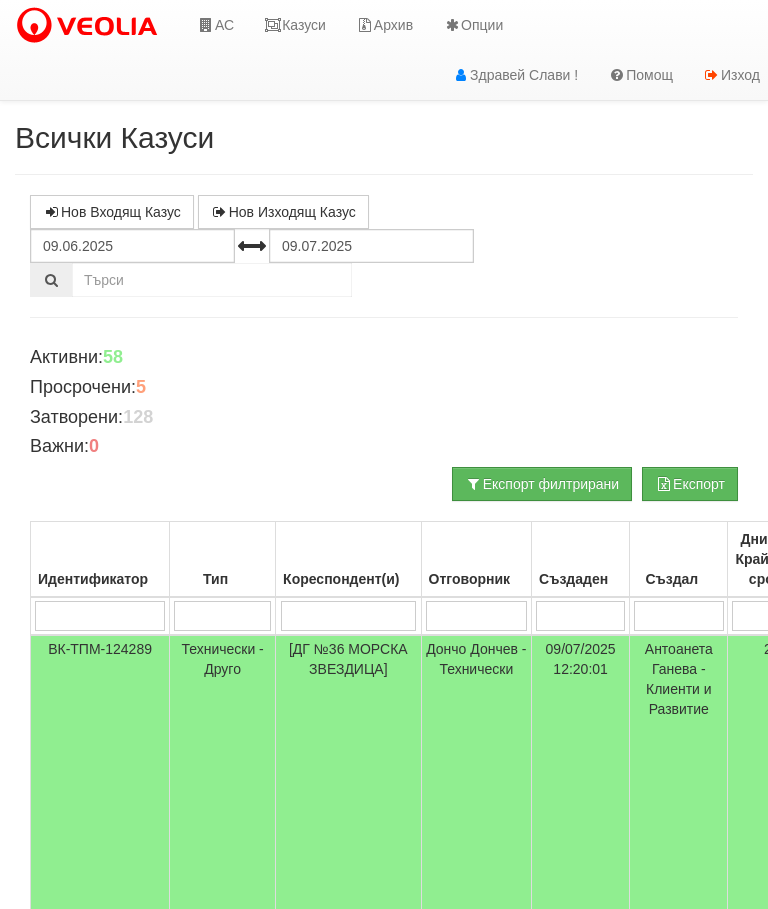 click on "Казуси" at bounding box center (295, 25) 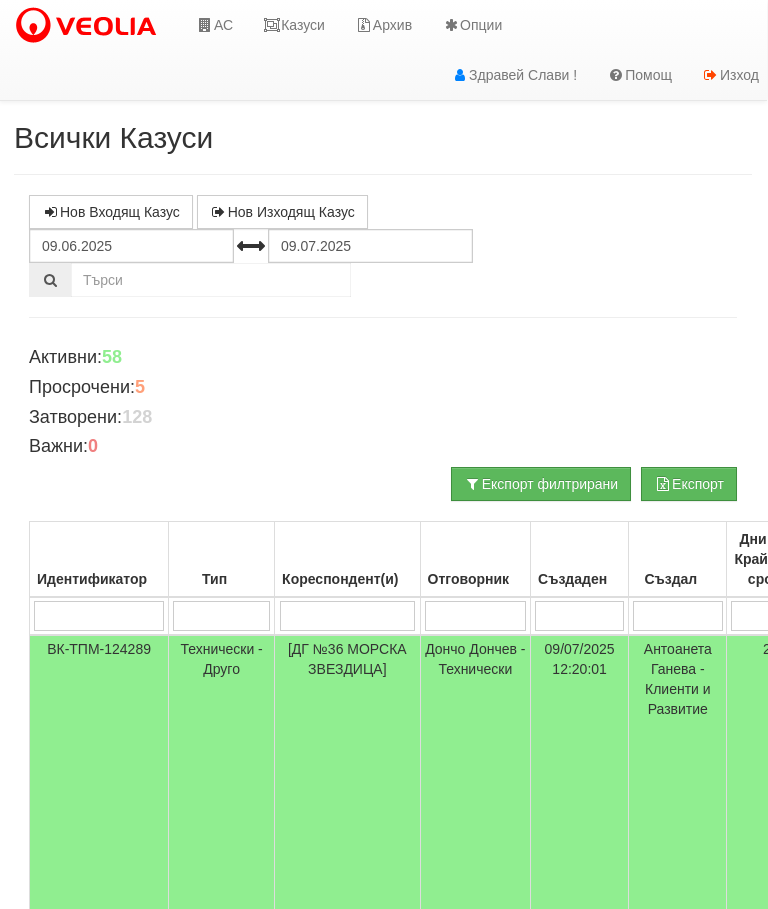 scroll, scrollTop: 0, scrollLeft: 0, axis: both 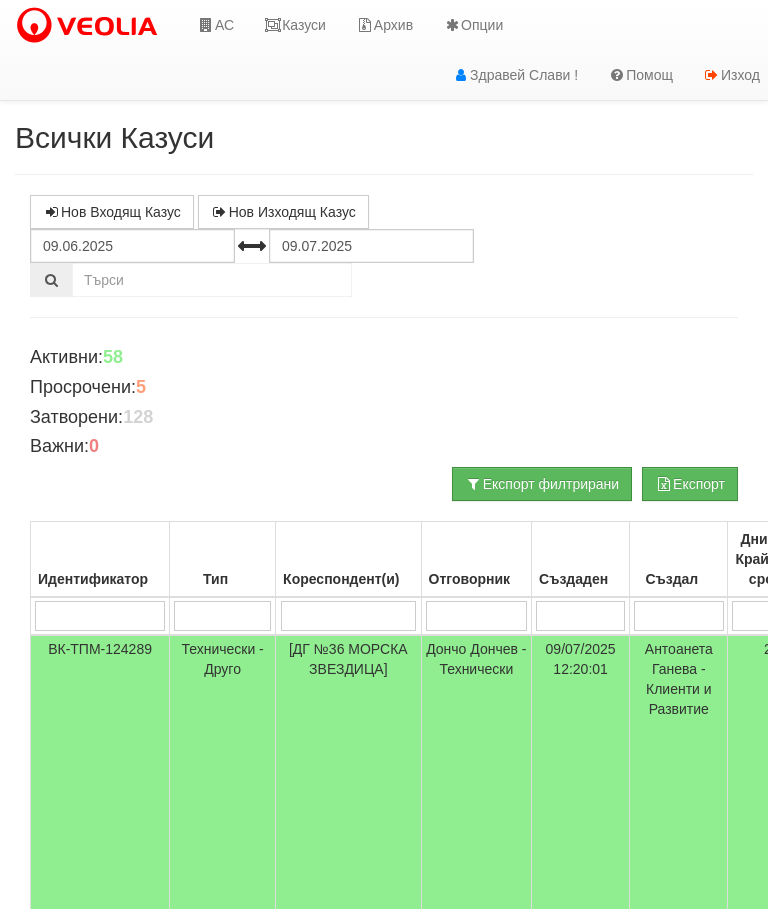 click on "Казуси" at bounding box center [295, 25] 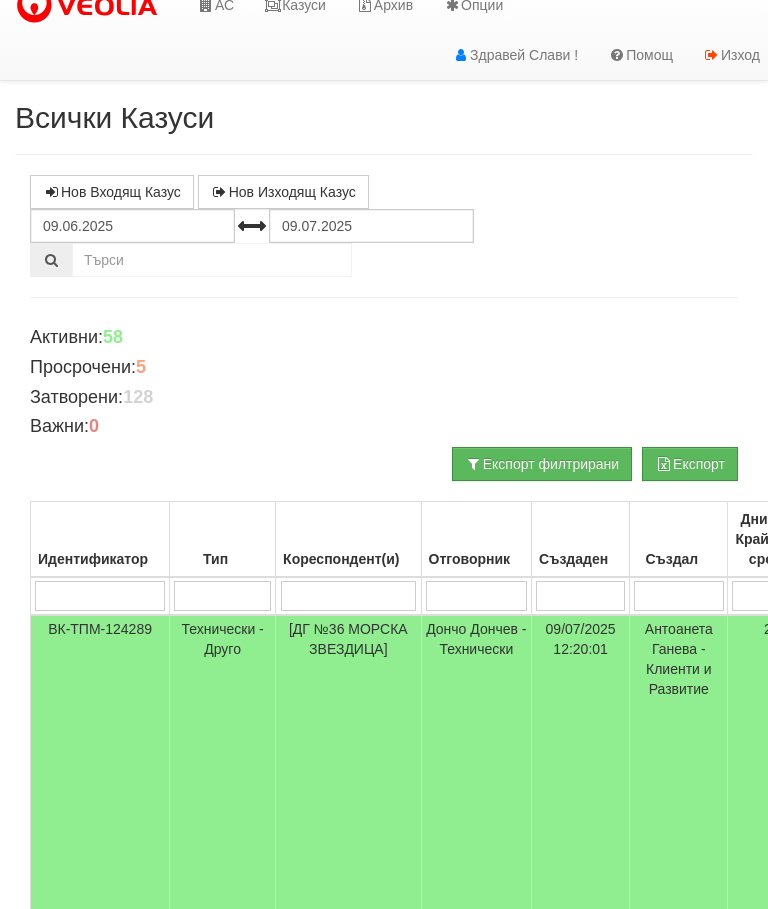 scroll, scrollTop: 0, scrollLeft: 0, axis: both 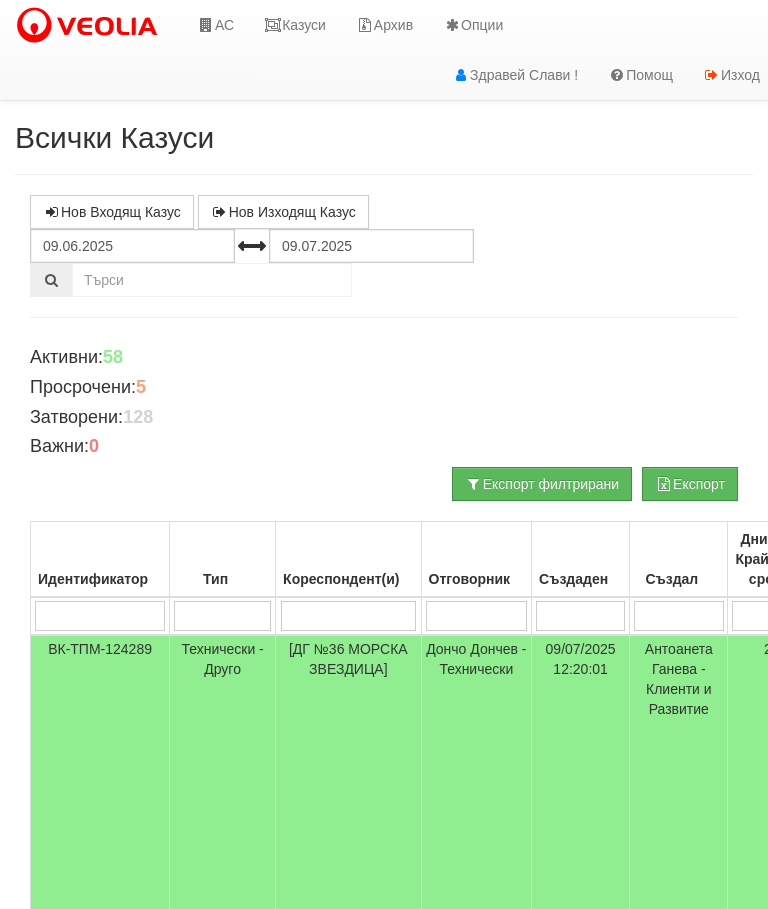 click on "Казуси" at bounding box center [295, 25] 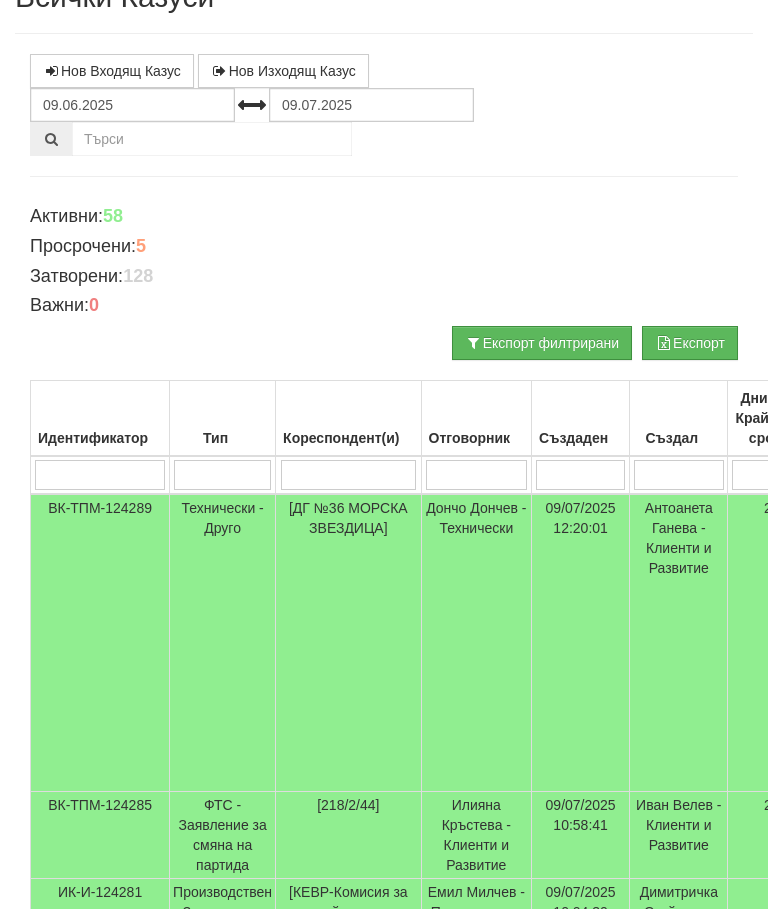 scroll, scrollTop: 0, scrollLeft: 0, axis: both 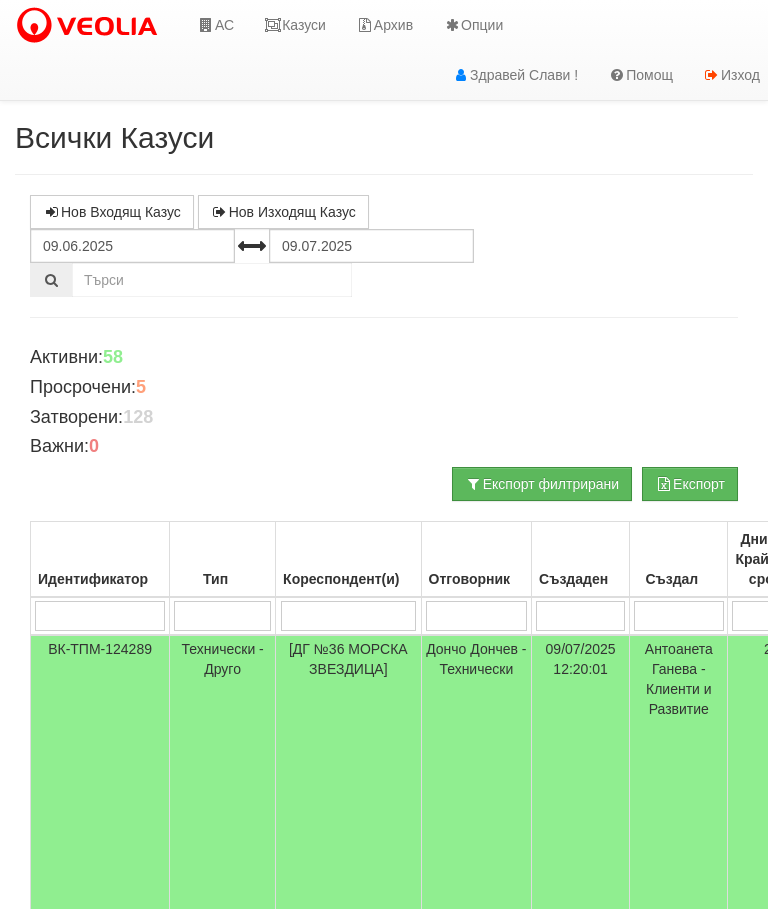 click on "Казуси" at bounding box center (295, 25) 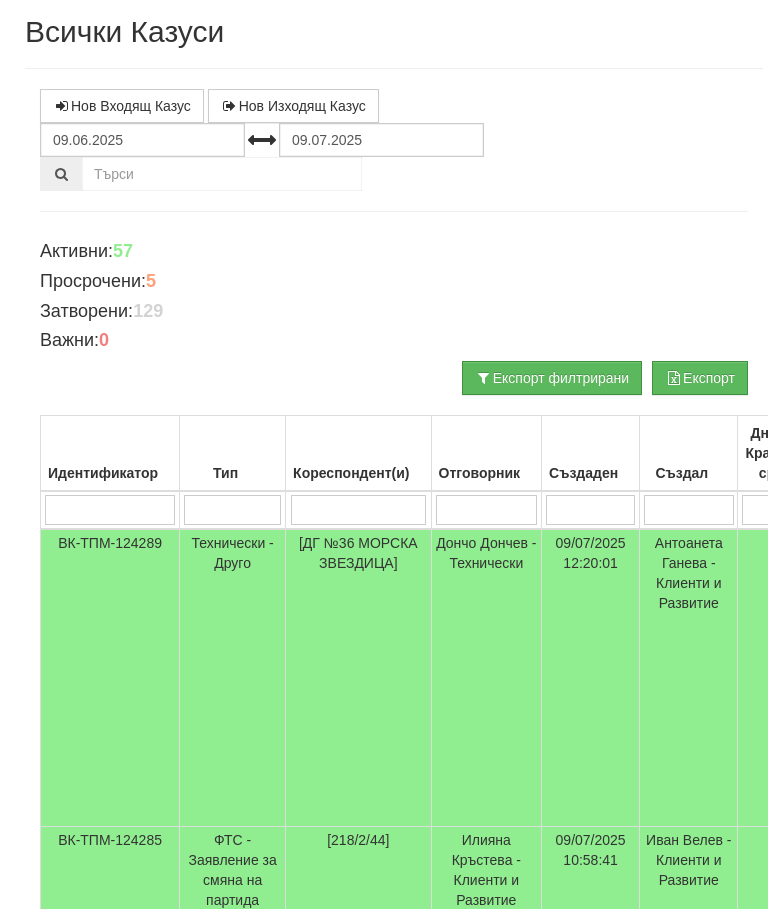 scroll, scrollTop: 0, scrollLeft: 0, axis: both 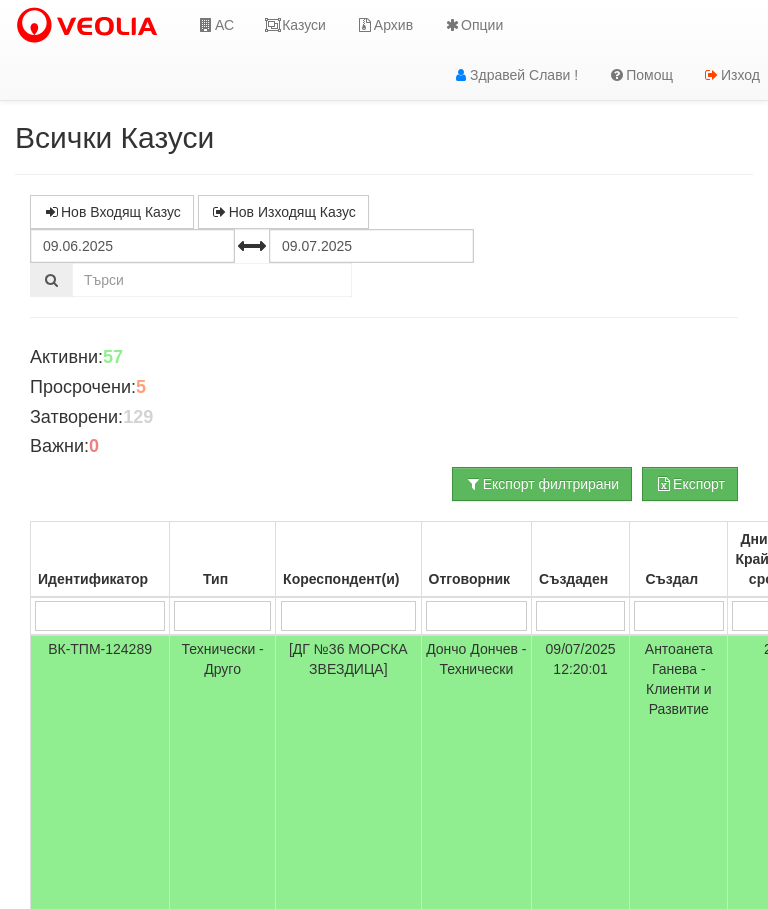 click on "Казуси" at bounding box center [295, 25] 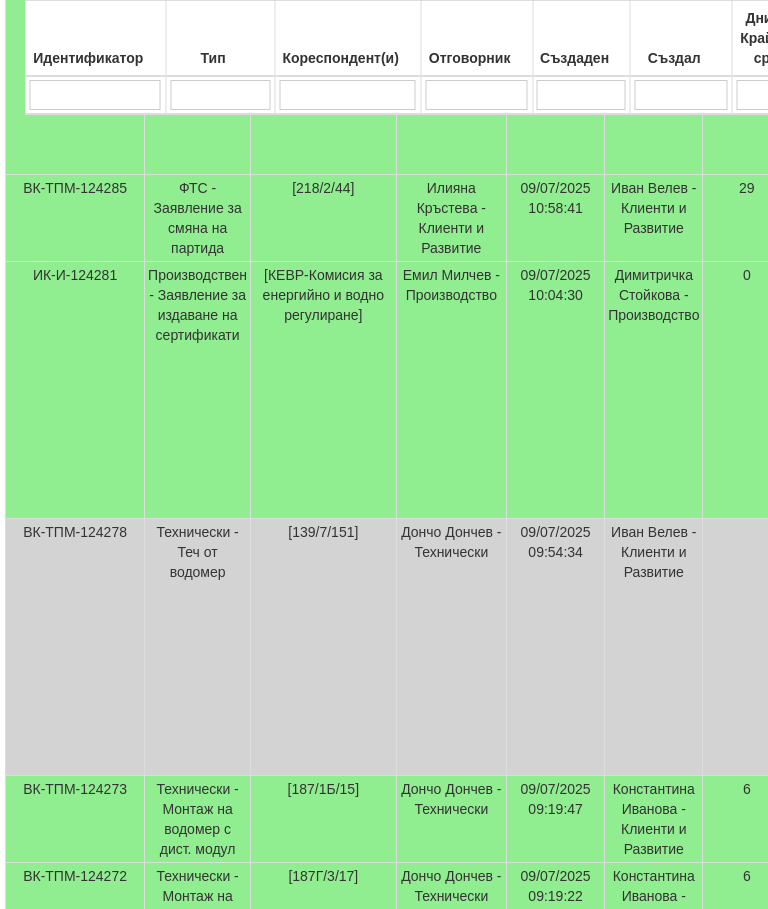 scroll, scrollTop: 758, scrollLeft: 0, axis: vertical 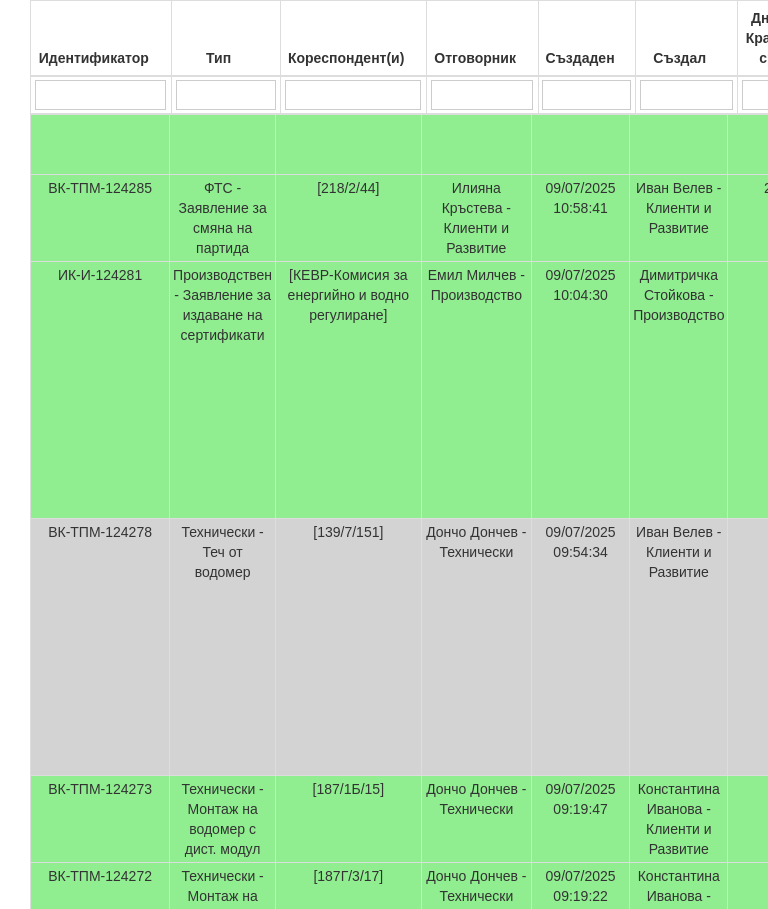 click on "Технически - Теч от водомер" at bounding box center (223, 647) 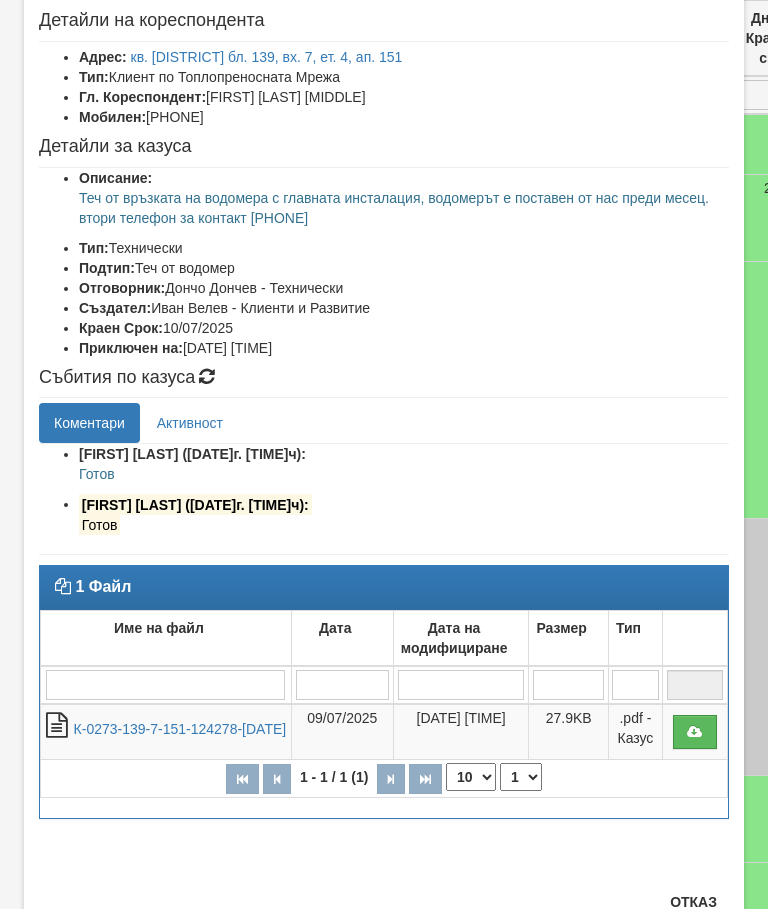 scroll, scrollTop: 100, scrollLeft: 0, axis: vertical 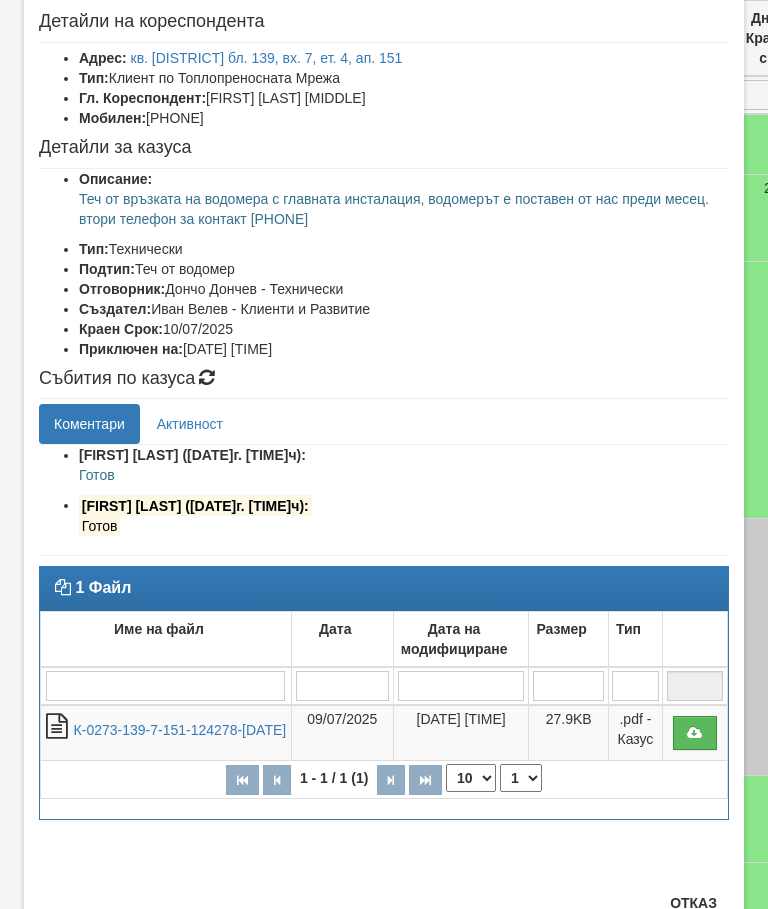 click on "Отказ" at bounding box center [693, 903] 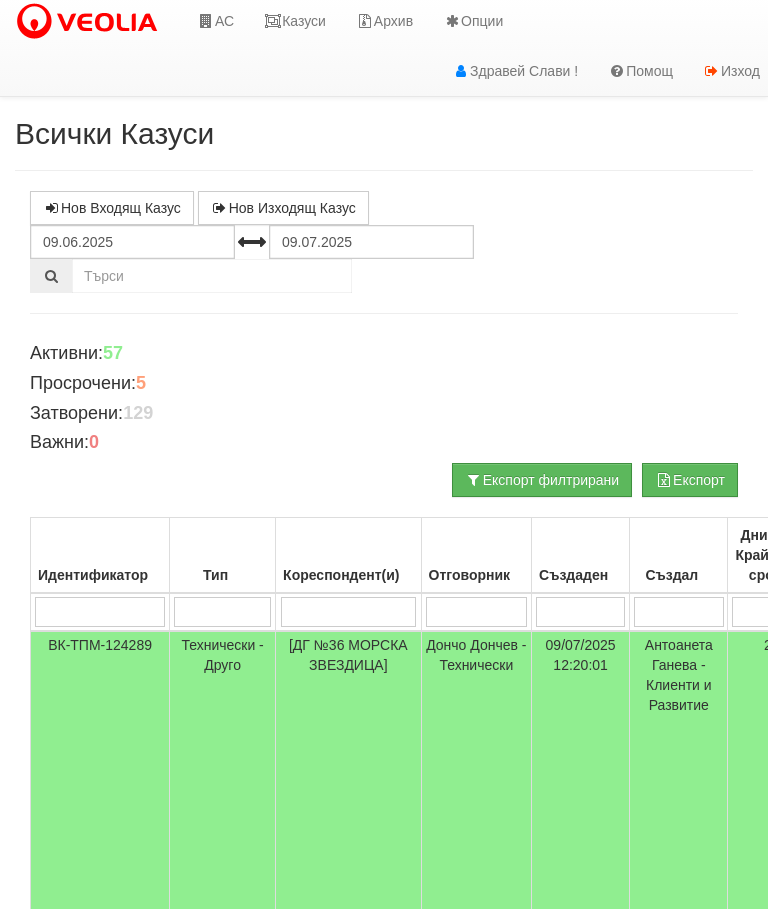 scroll, scrollTop: 0, scrollLeft: 0, axis: both 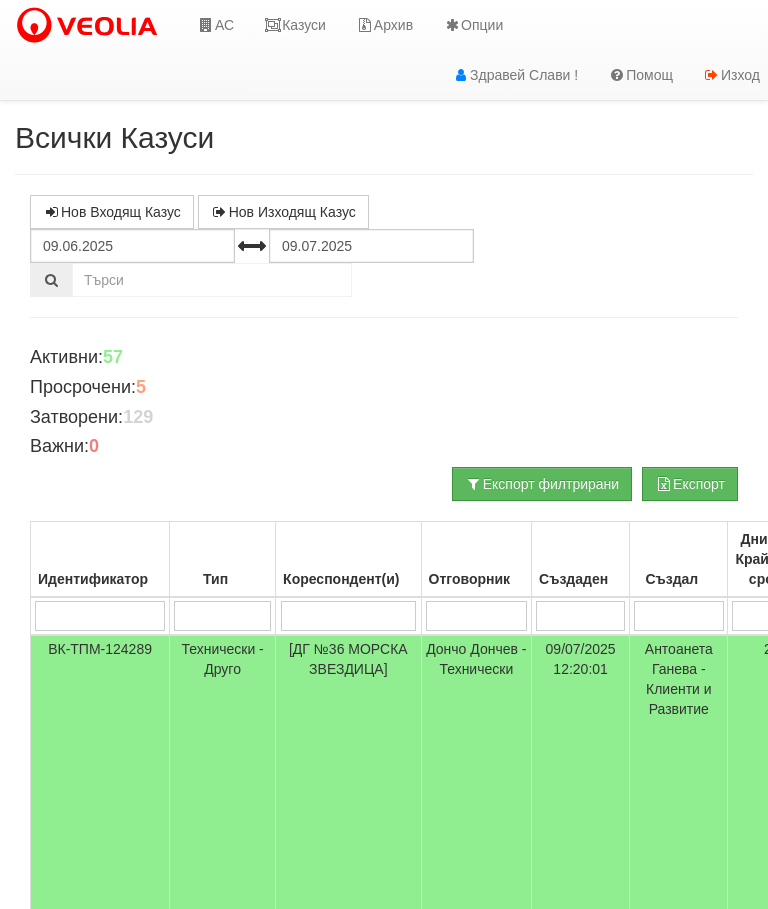 click on "Казуси" at bounding box center [295, 25] 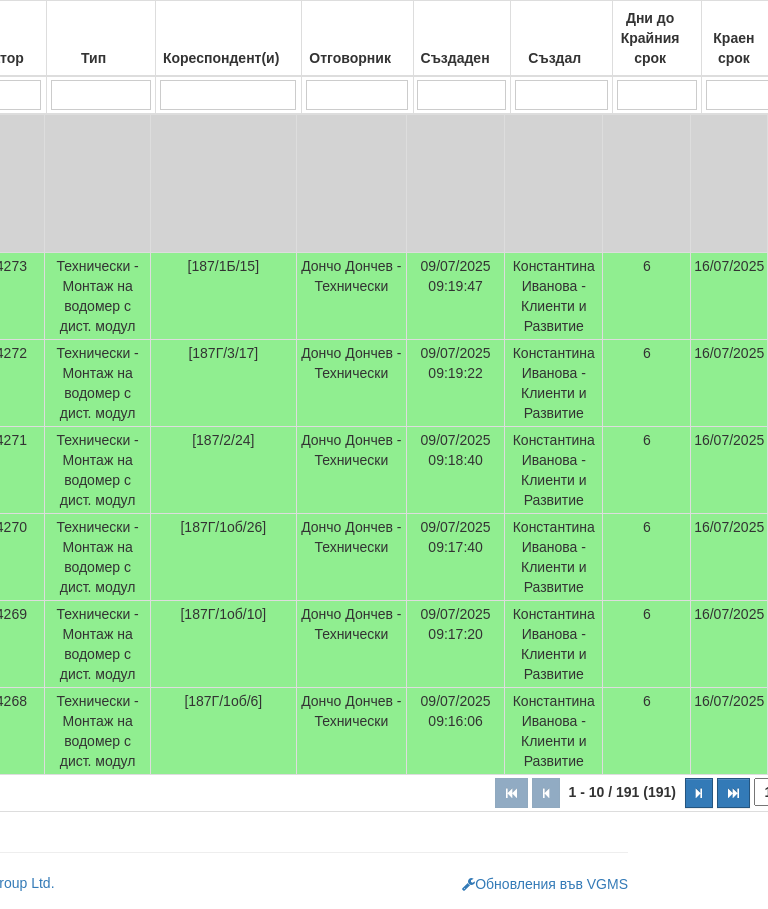 scroll, scrollTop: 1298, scrollLeft: 124, axis: both 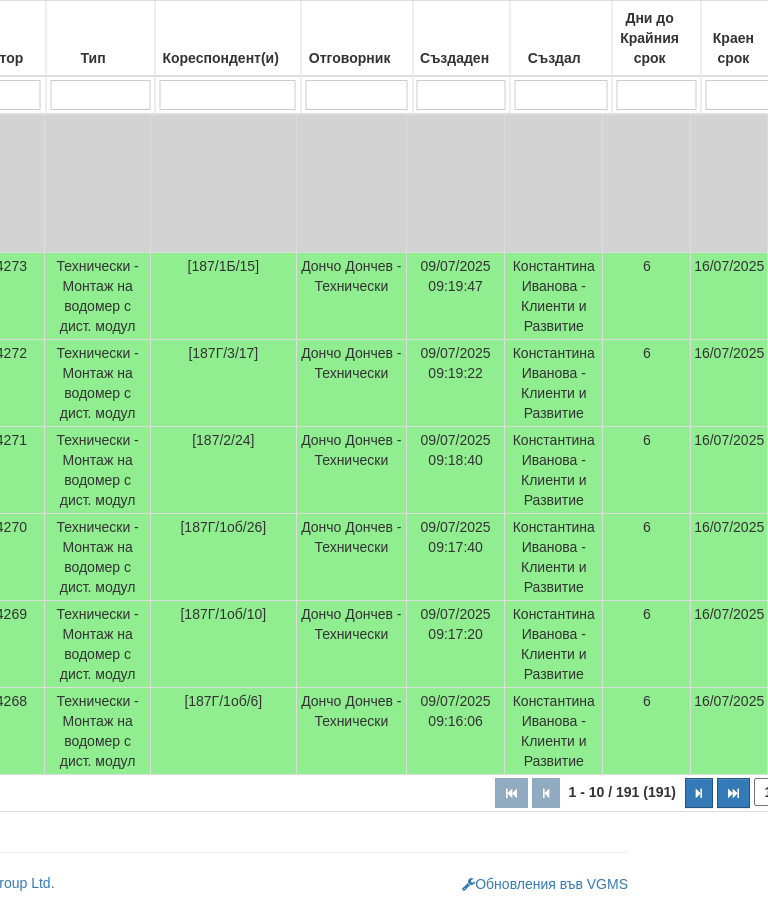 click at bounding box center [700, 793] 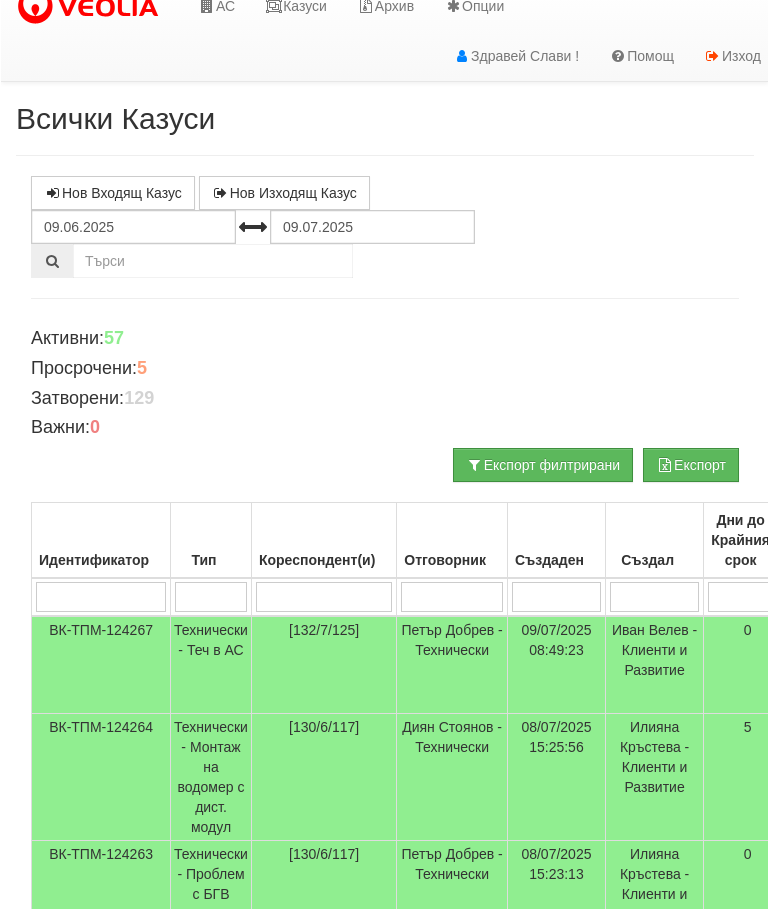 scroll, scrollTop: 0, scrollLeft: 0, axis: both 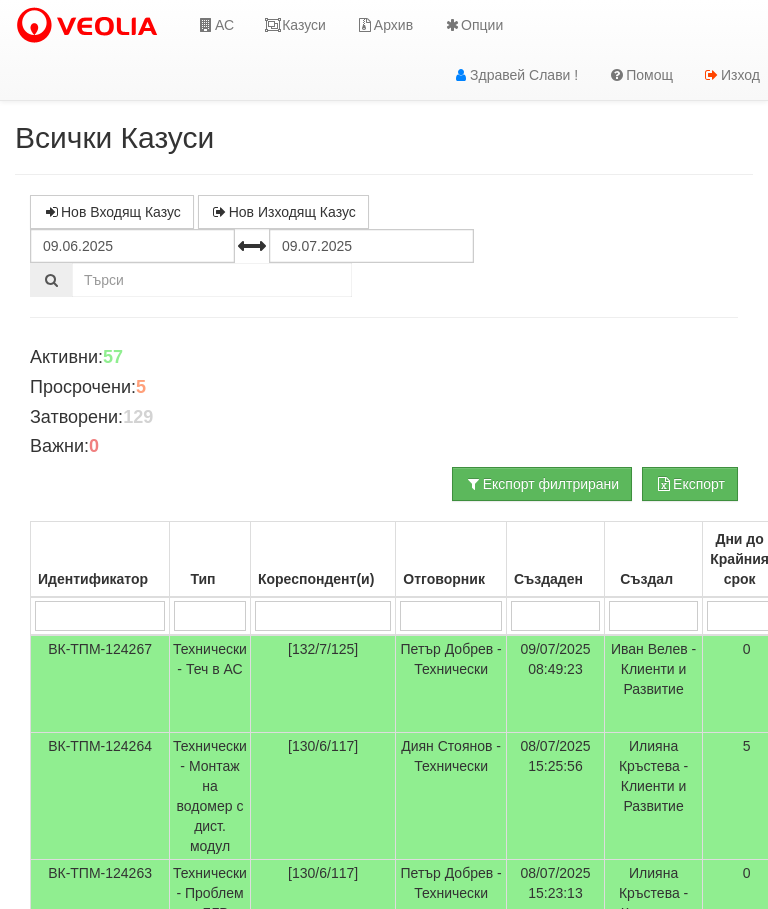 click on "Казуси" at bounding box center [295, 25] 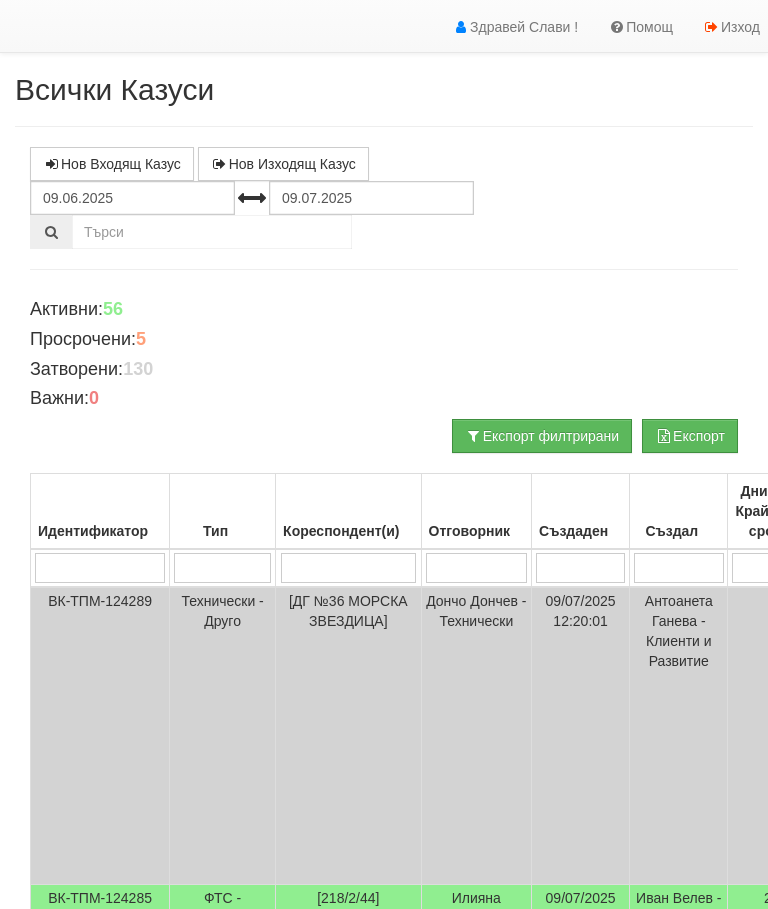 scroll, scrollTop: 0, scrollLeft: 0, axis: both 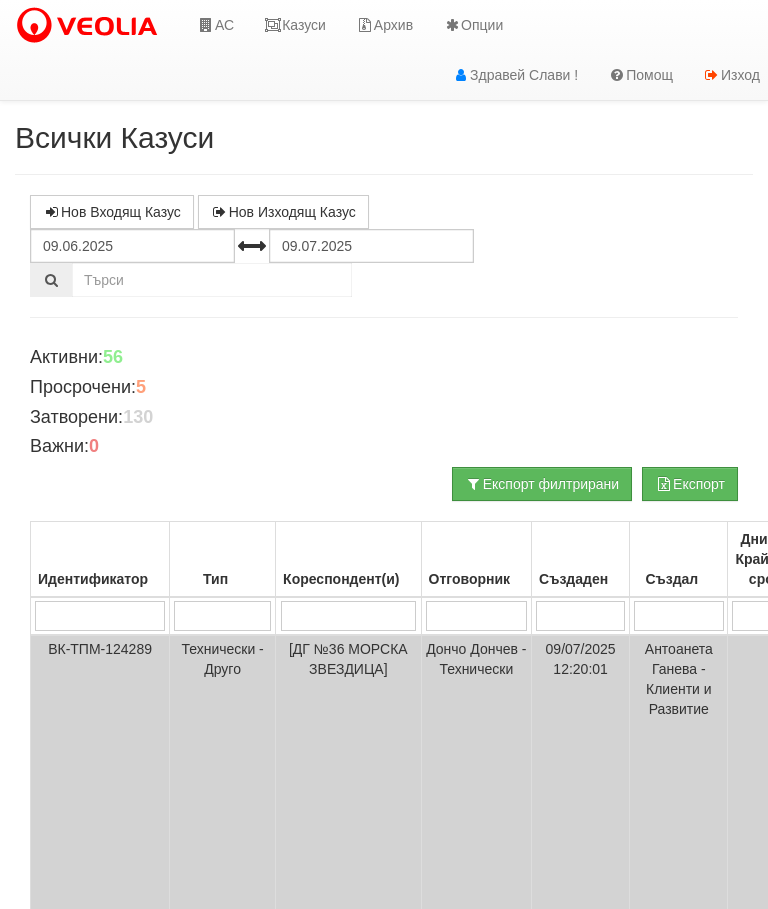 click on "Казуси" at bounding box center [295, 25] 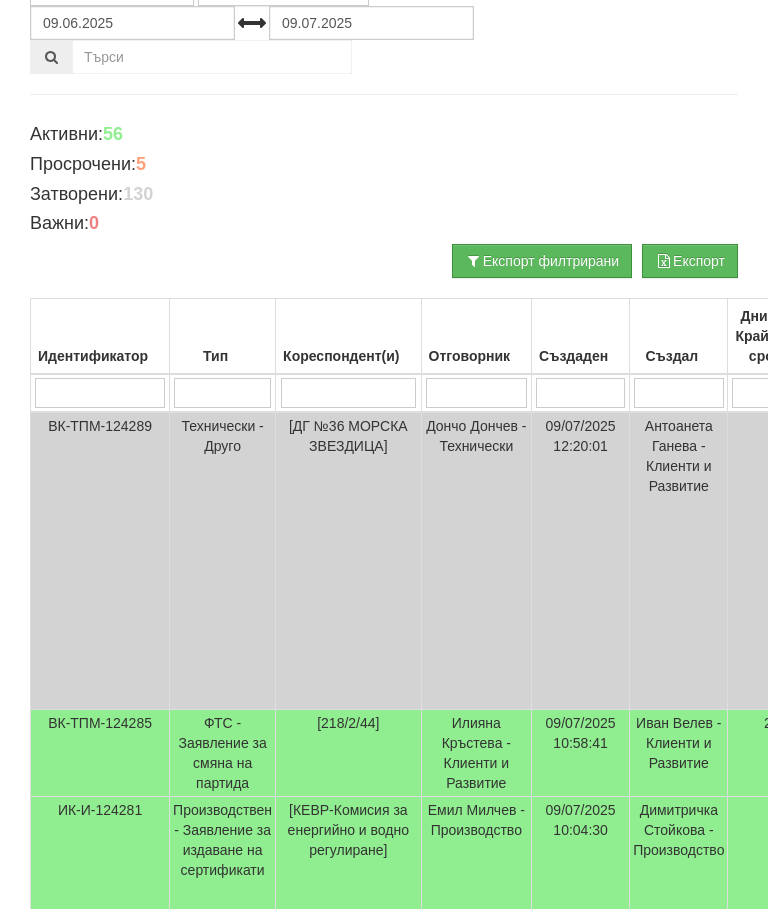 scroll, scrollTop: 0, scrollLeft: 0, axis: both 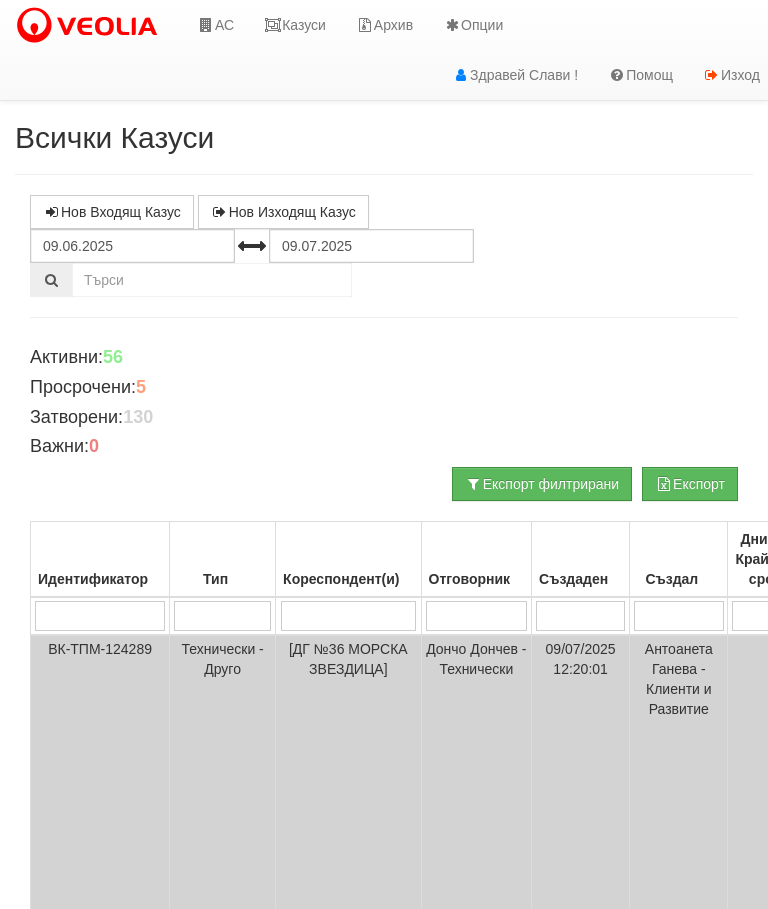 click on "Казуси" at bounding box center (295, 25) 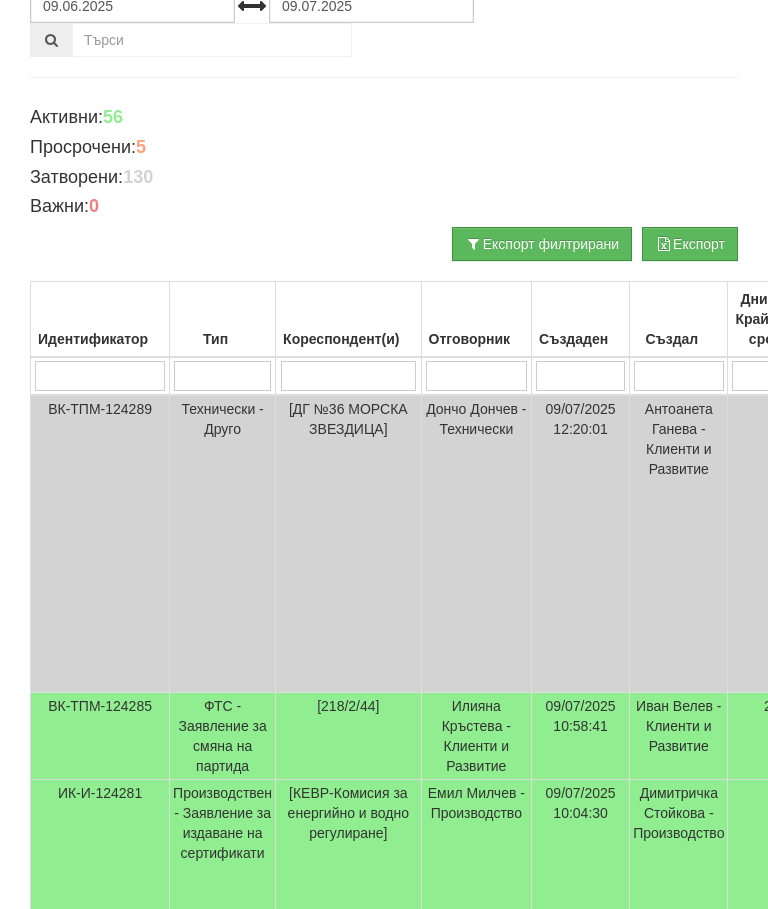 scroll, scrollTop: 0, scrollLeft: 0, axis: both 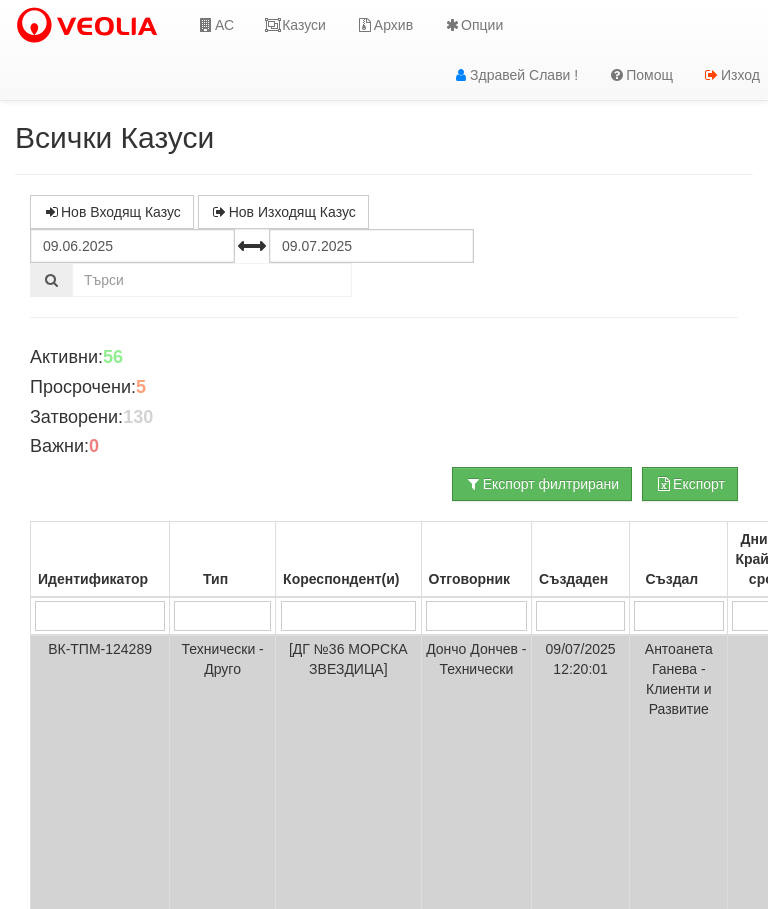 click on "Казуси" at bounding box center [295, 25] 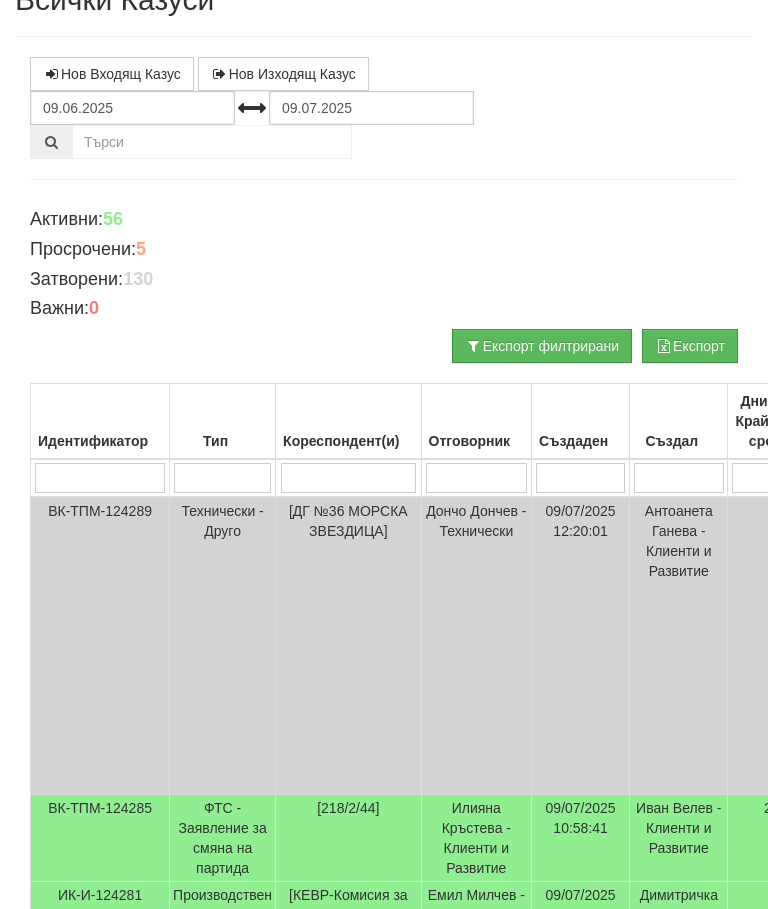 scroll, scrollTop: 0, scrollLeft: 0, axis: both 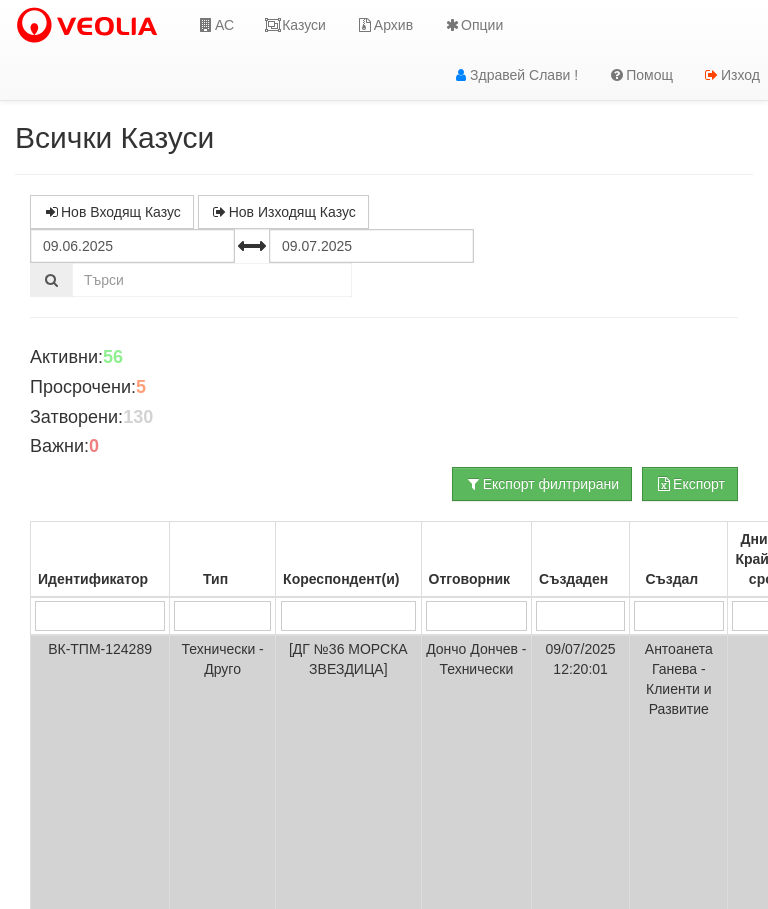 click on "Казуси" at bounding box center [295, 25] 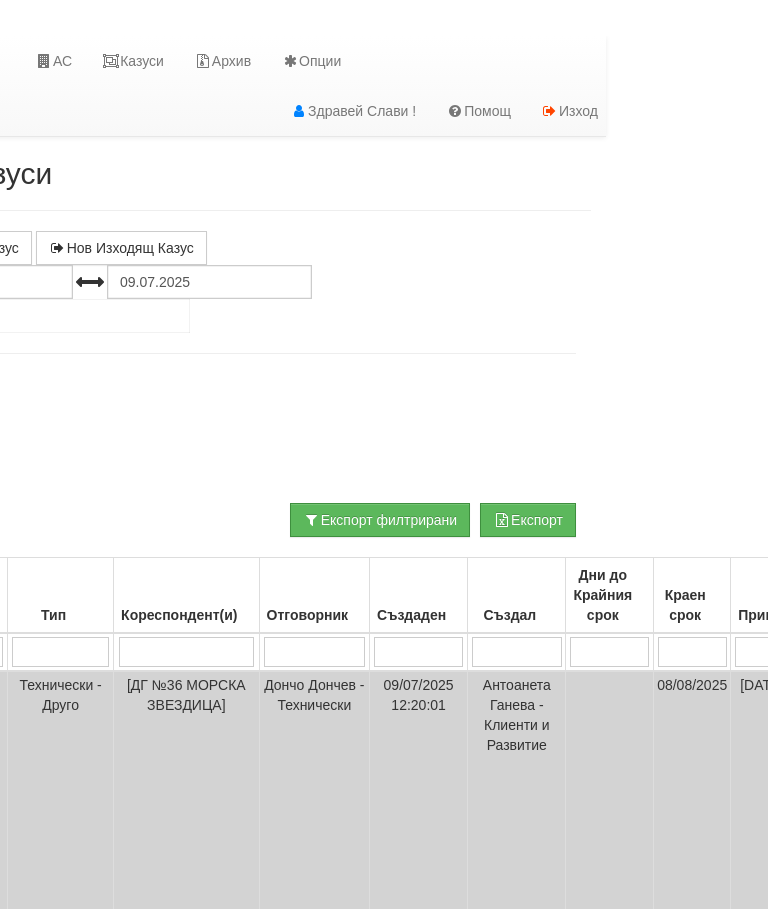 scroll, scrollTop: 0, scrollLeft: 0, axis: both 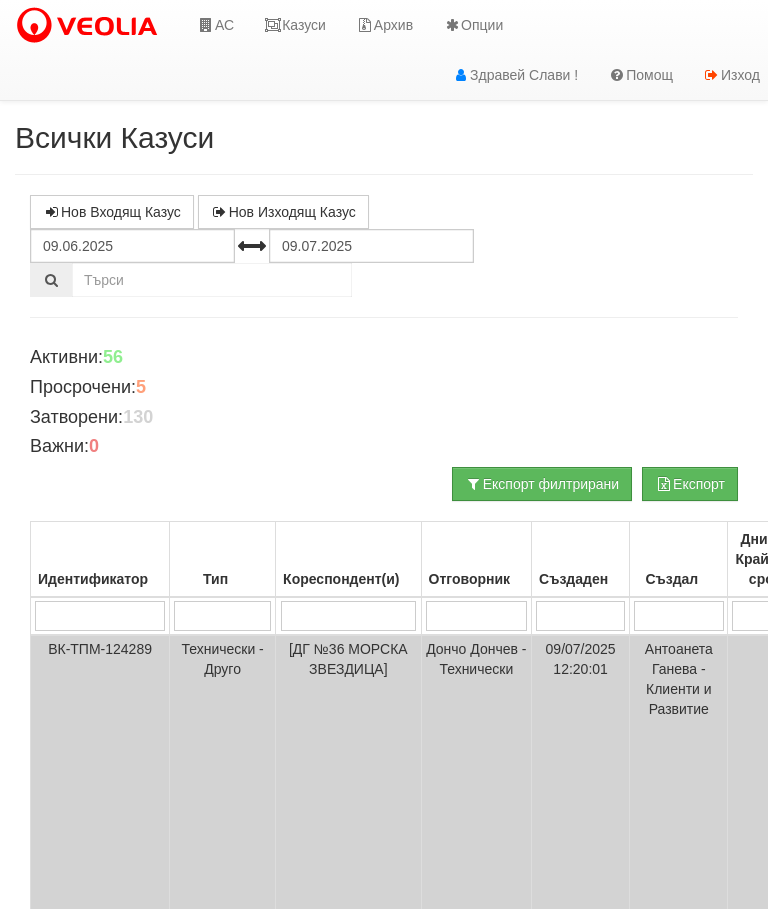 click on "Казуси" at bounding box center [295, 25] 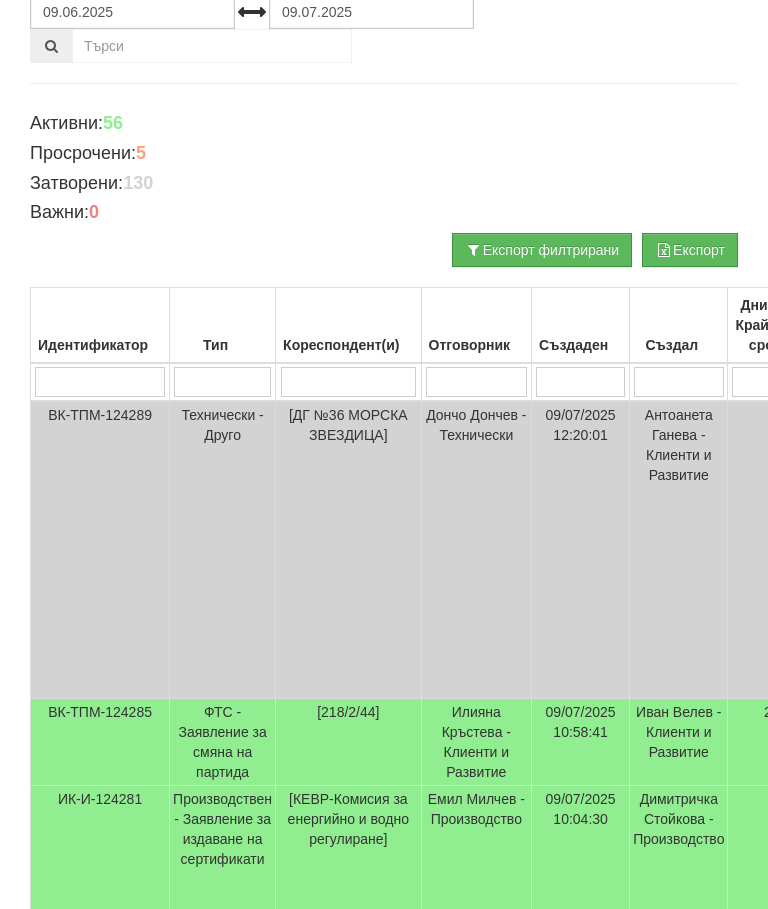 scroll, scrollTop: 0, scrollLeft: 0, axis: both 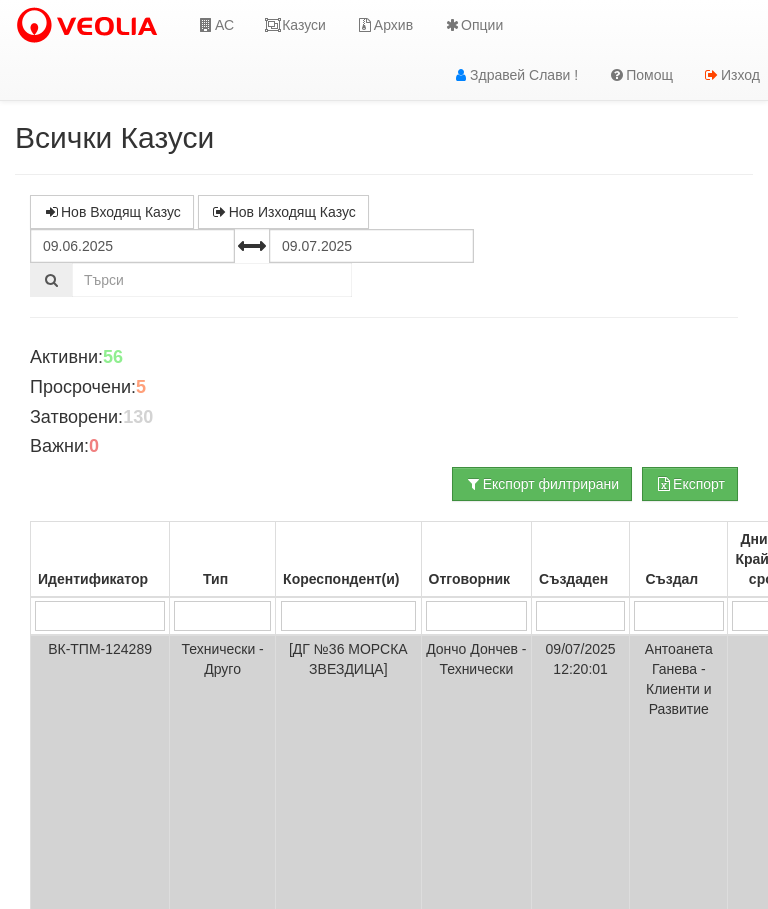 click on "Казуси" at bounding box center [295, 25] 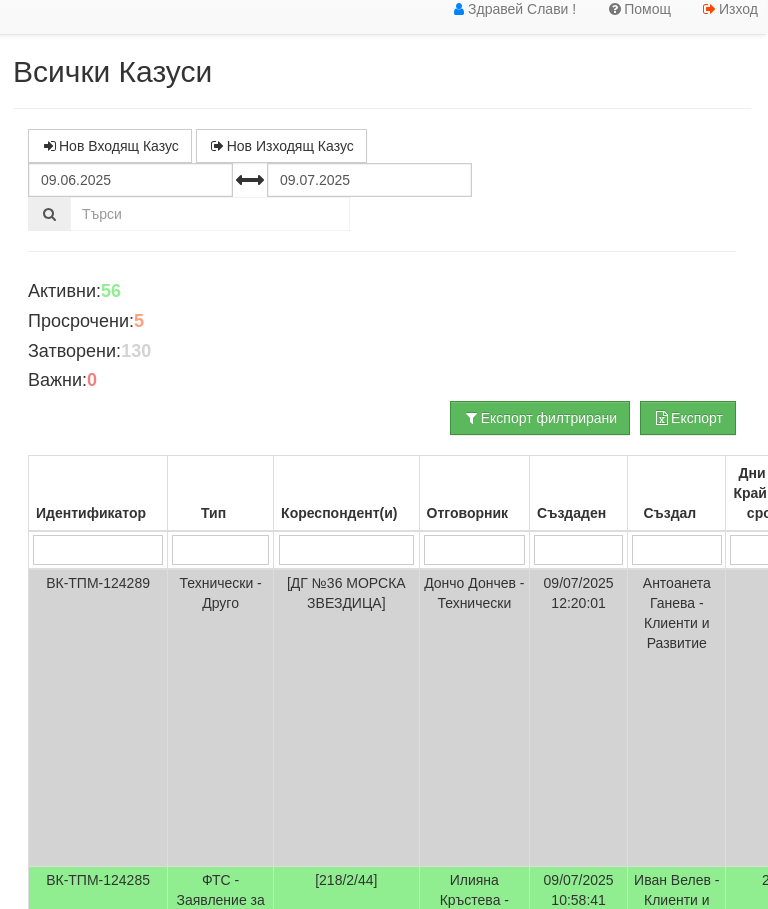 scroll, scrollTop: 0, scrollLeft: 0, axis: both 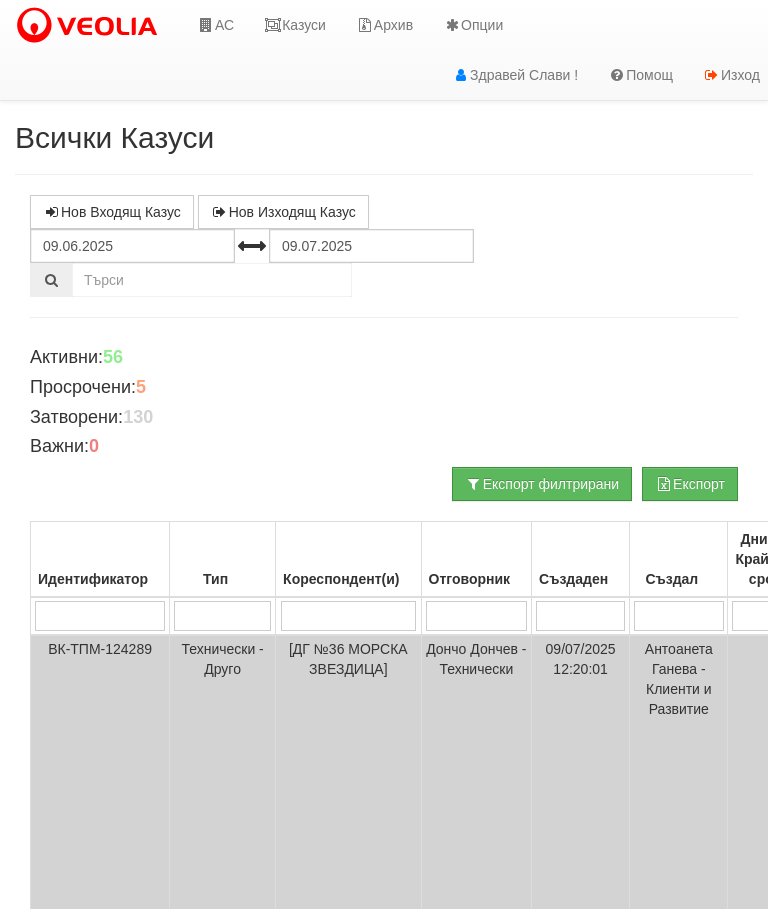 click on "Казуси" at bounding box center (295, 25) 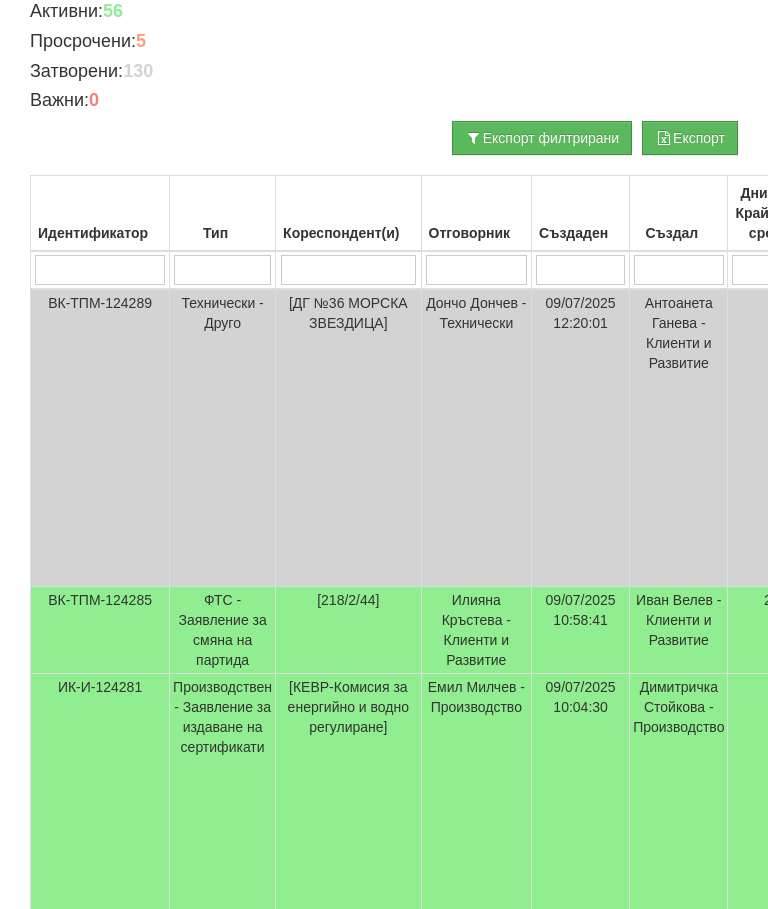 scroll, scrollTop: 0, scrollLeft: 0, axis: both 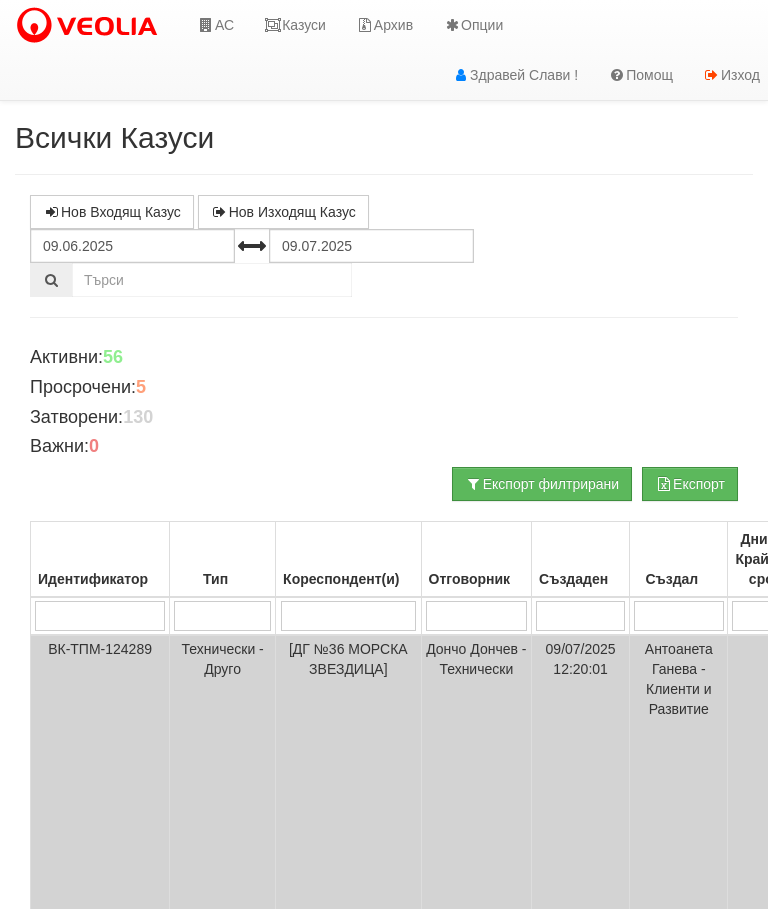 click on "Казуси" at bounding box center (295, 25) 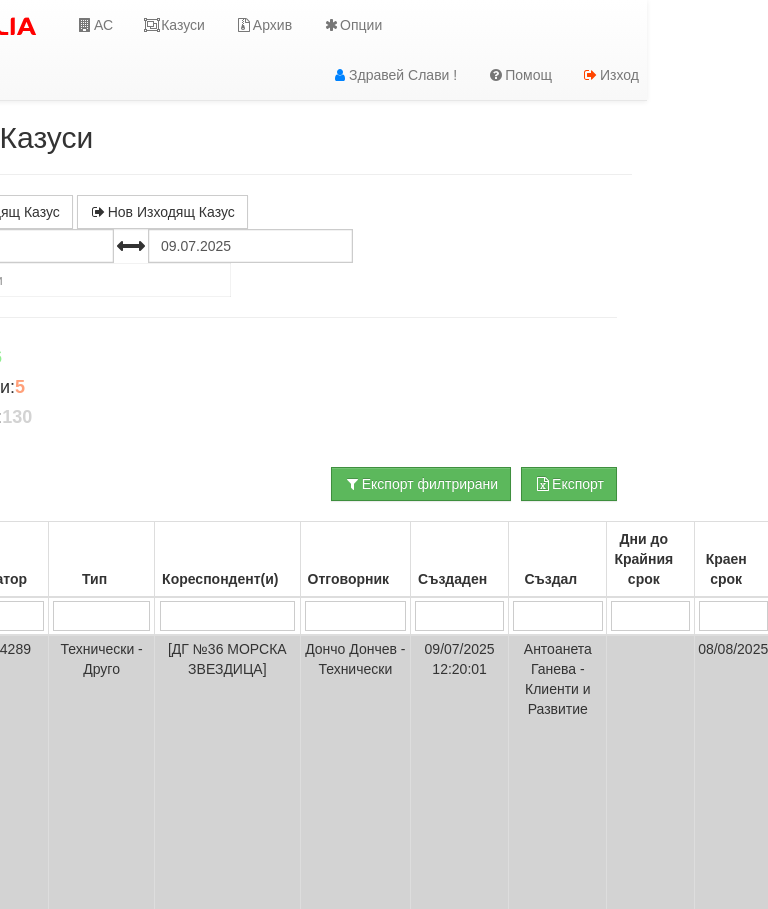 scroll, scrollTop: 0, scrollLeft: 0, axis: both 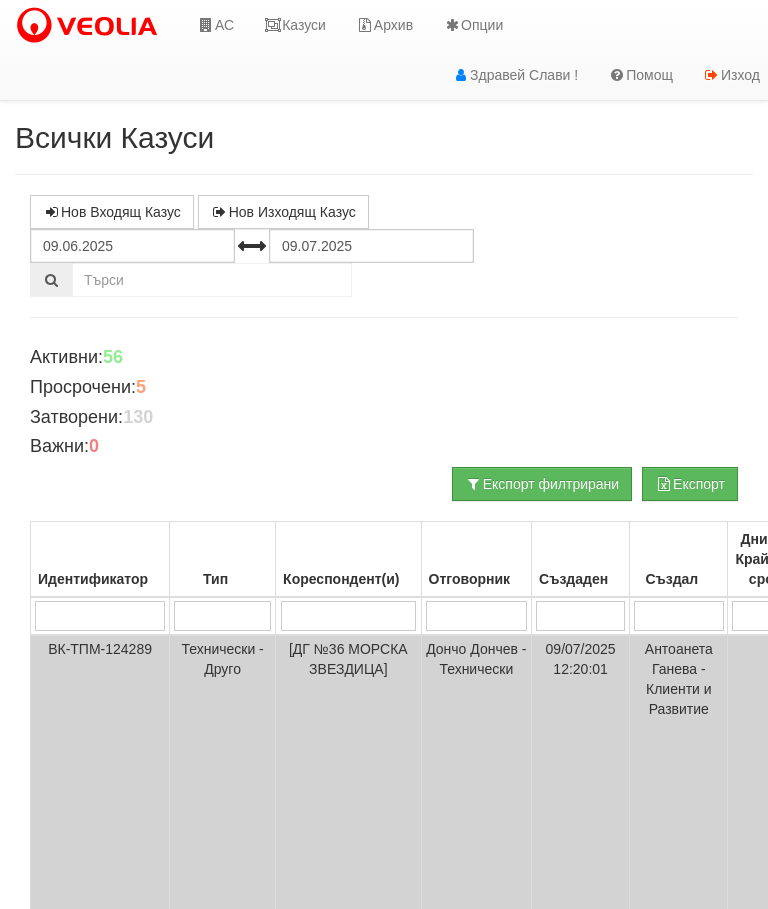 click on "Казуси" at bounding box center (295, 25) 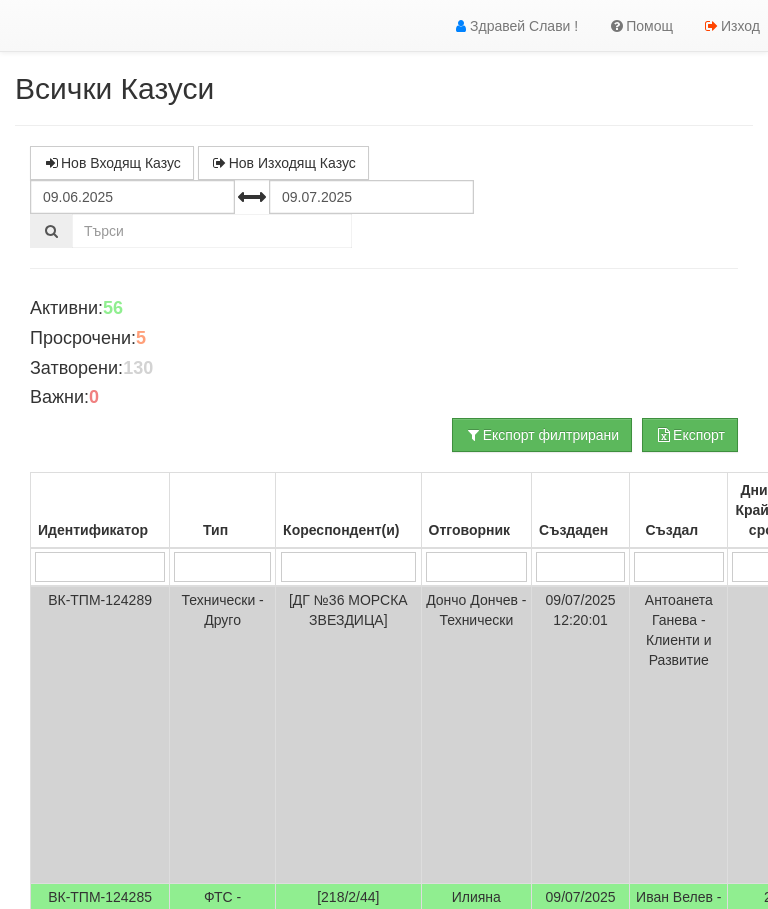 scroll, scrollTop: 0, scrollLeft: 0, axis: both 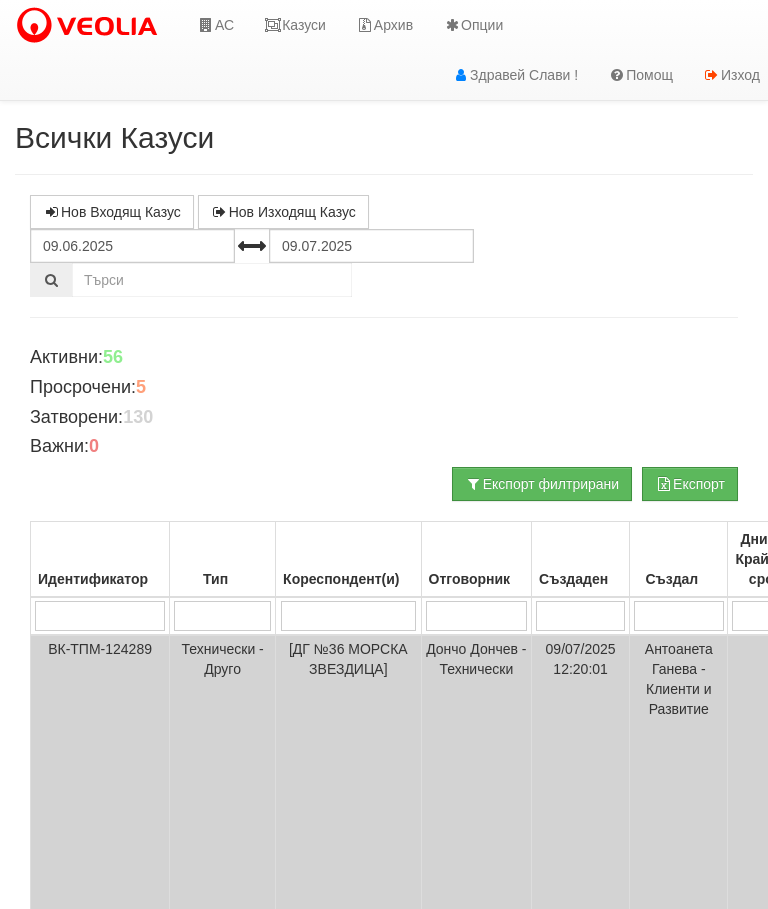 click on "Казуси" at bounding box center [295, 25] 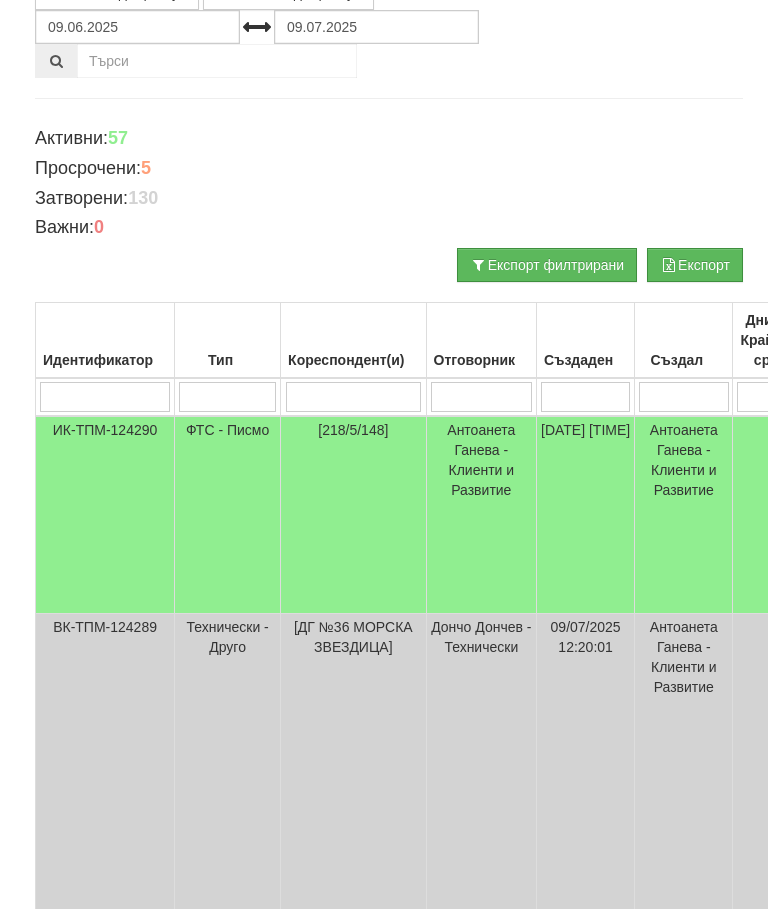 scroll, scrollTop: 219, scrollLeft: 0, axis: vertical 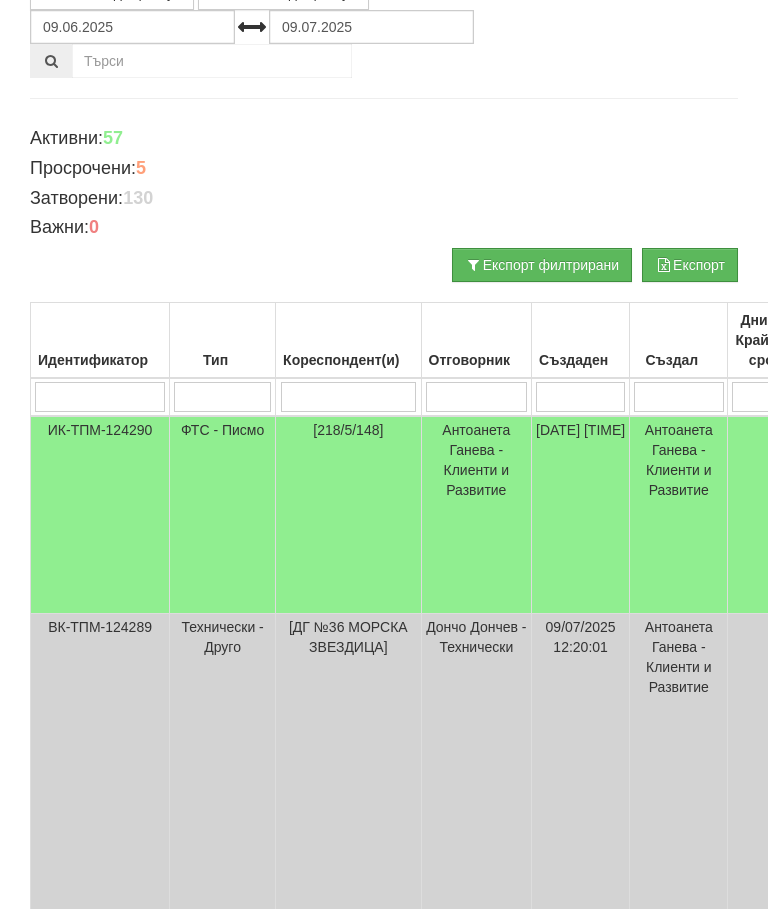 click on "ФТС - Писмо" at bounding box center [223, 515] 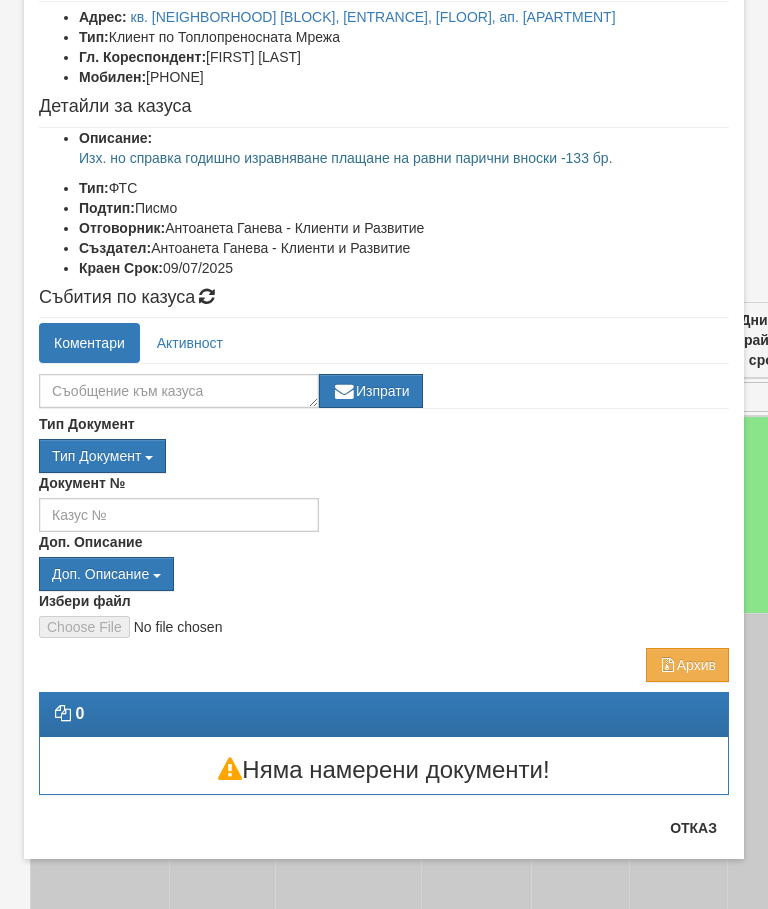 scroll, scrollTop: 141, scrollLeft: 0, axis: vertical 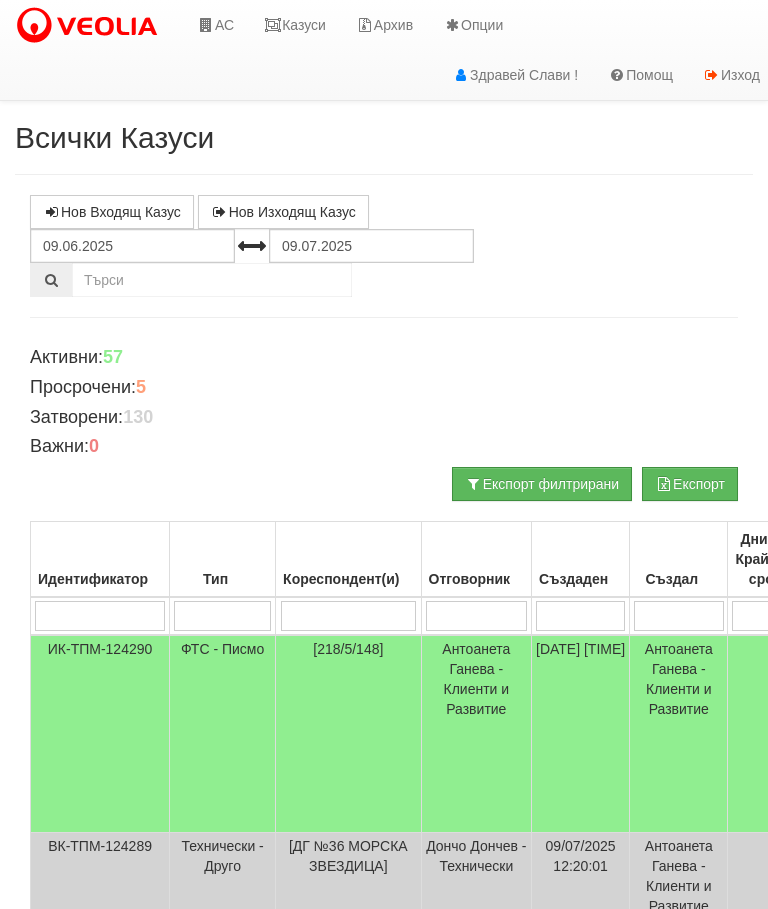 click on "Казуси" at bounding box center (295, 25) 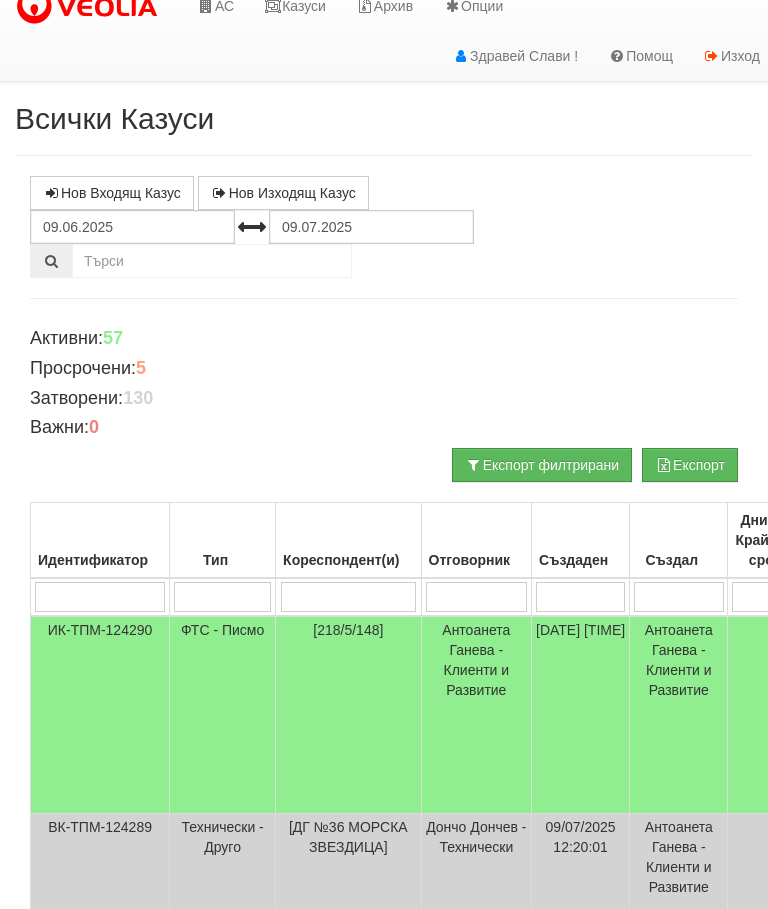 scroll, scrollTop: 0, scrollLeft: 0, axis: both 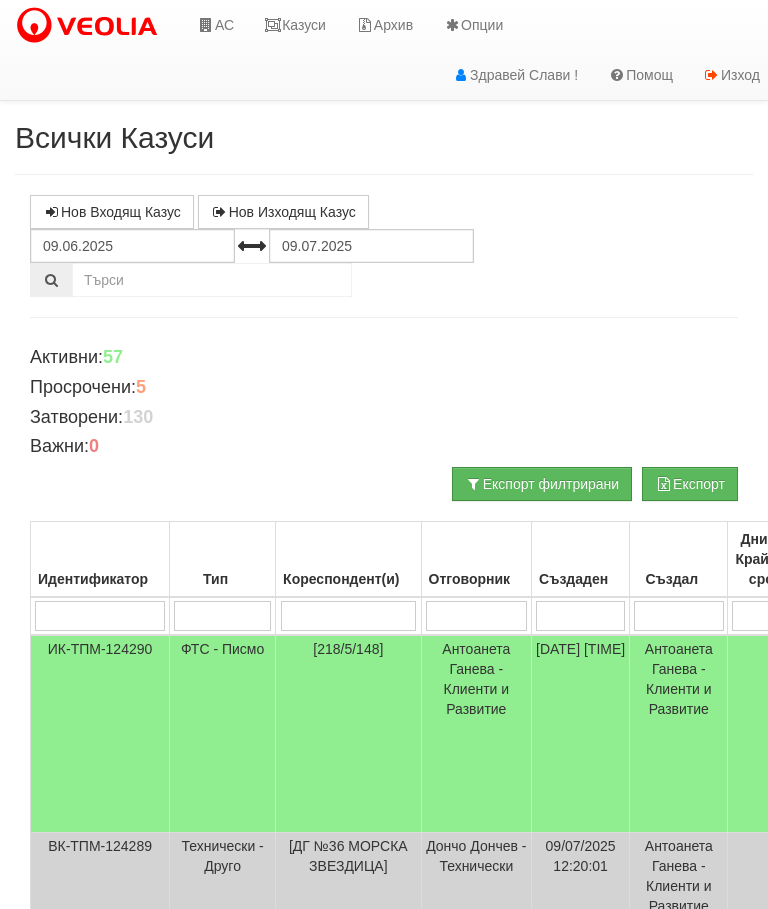 click on "Казуси" at bounding box center (295, 25) 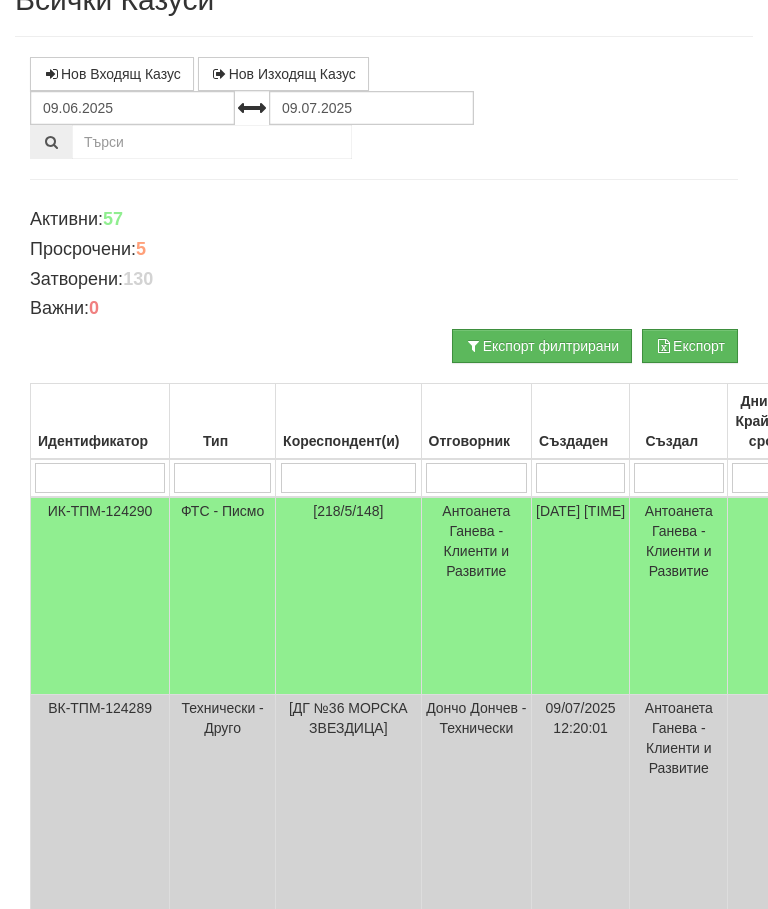 scroll, scrollTop: 0, scrollLeft: 0, axis: both 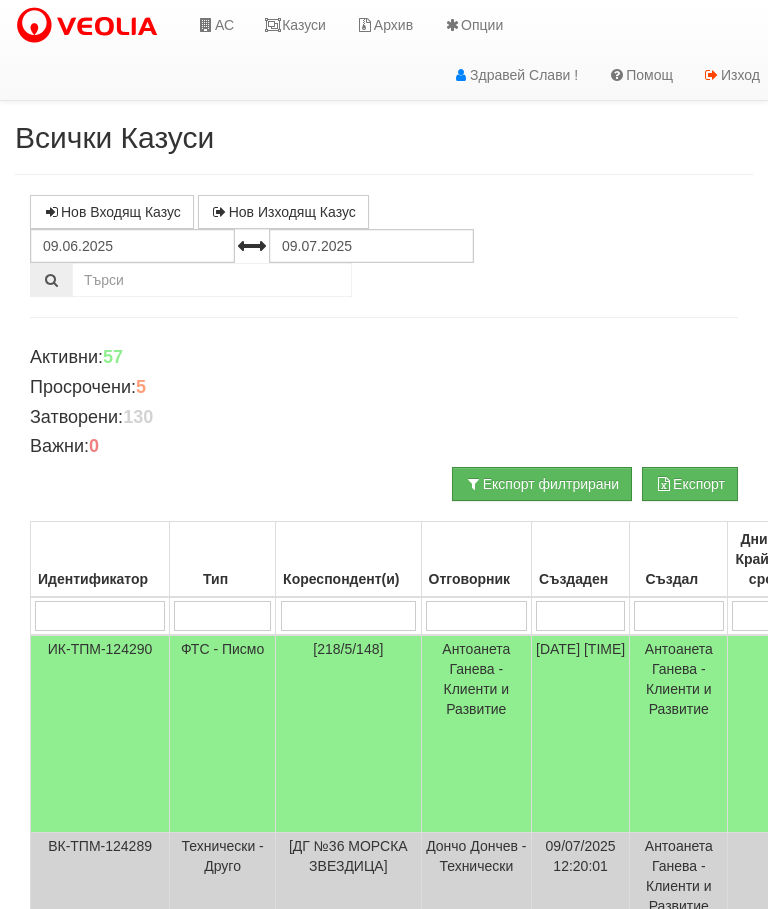 click on "Казуси" at bounding box center [295, 25] 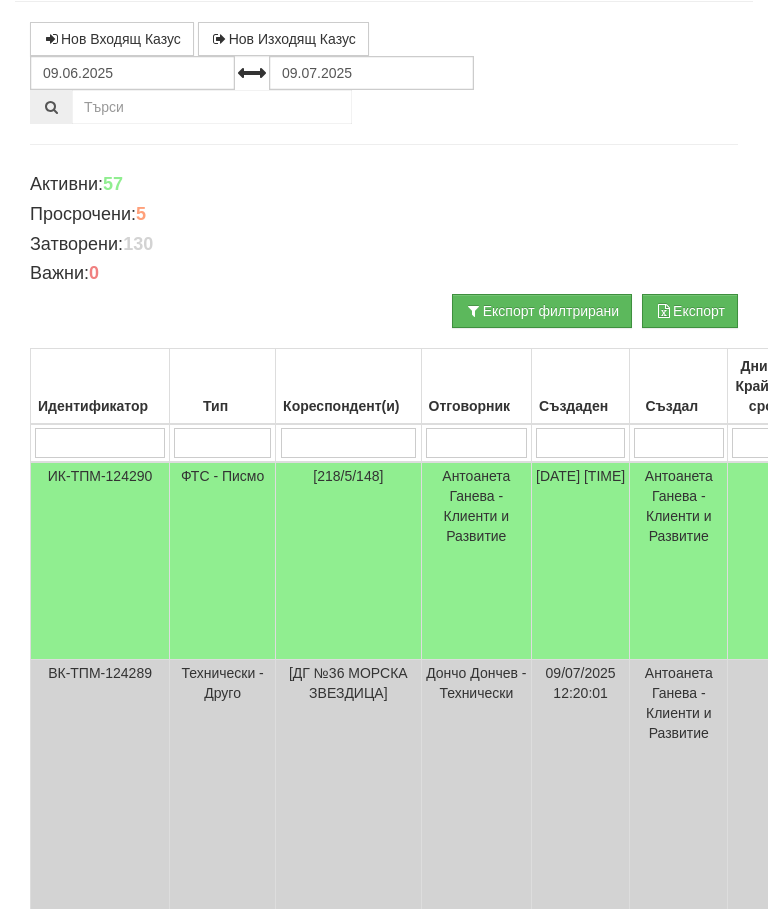 scroll, scrollTop: 0, scrollLeft: 0, axis: both 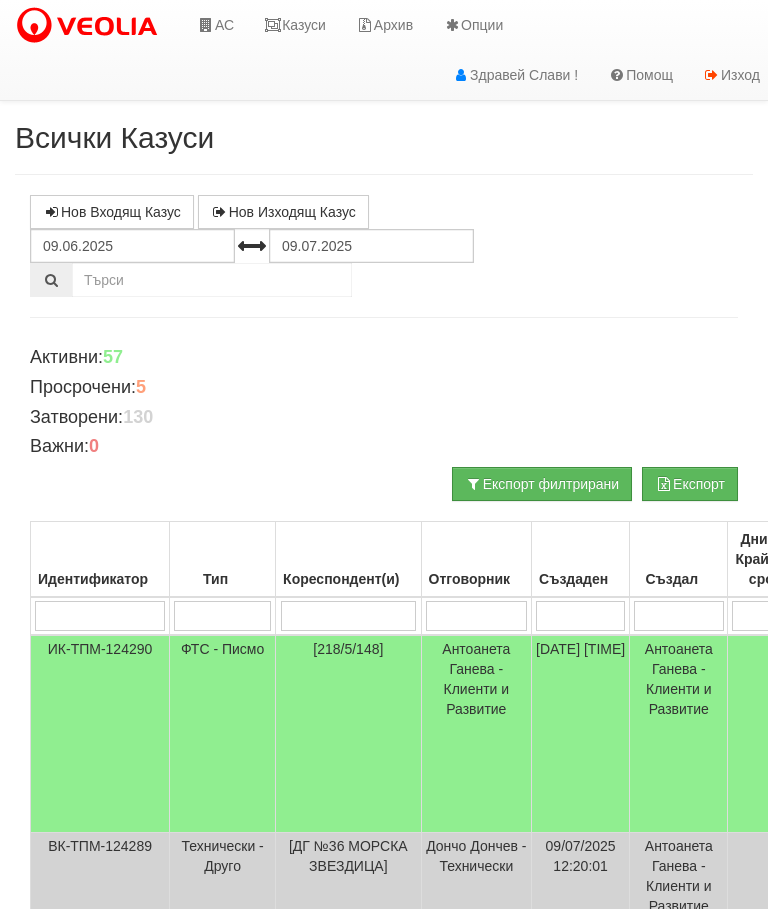 click on "Казуси" at bounding box center (295, 25) 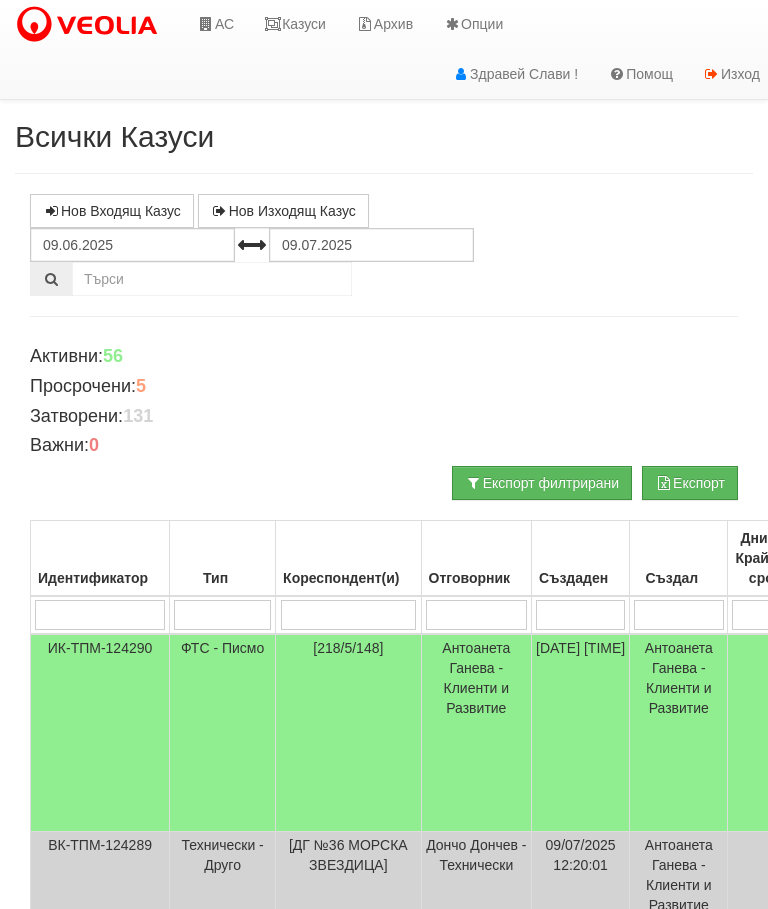 scroll, scrollTop: 0, scrollLeft: 0, axis: both 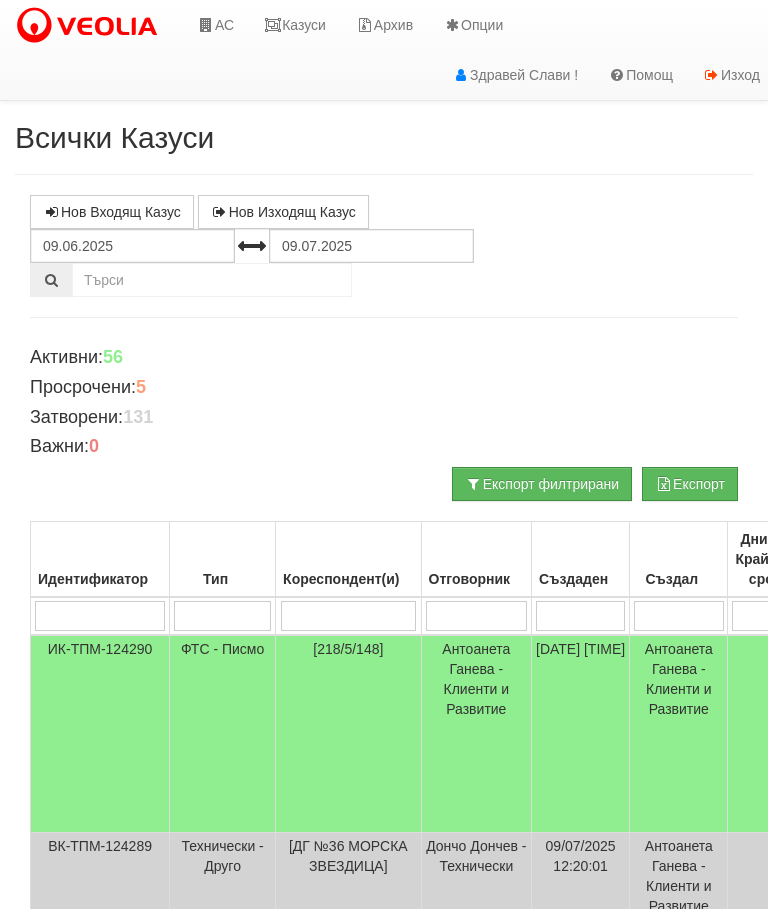 click on "Казуси" at bounding box center [295, 25] 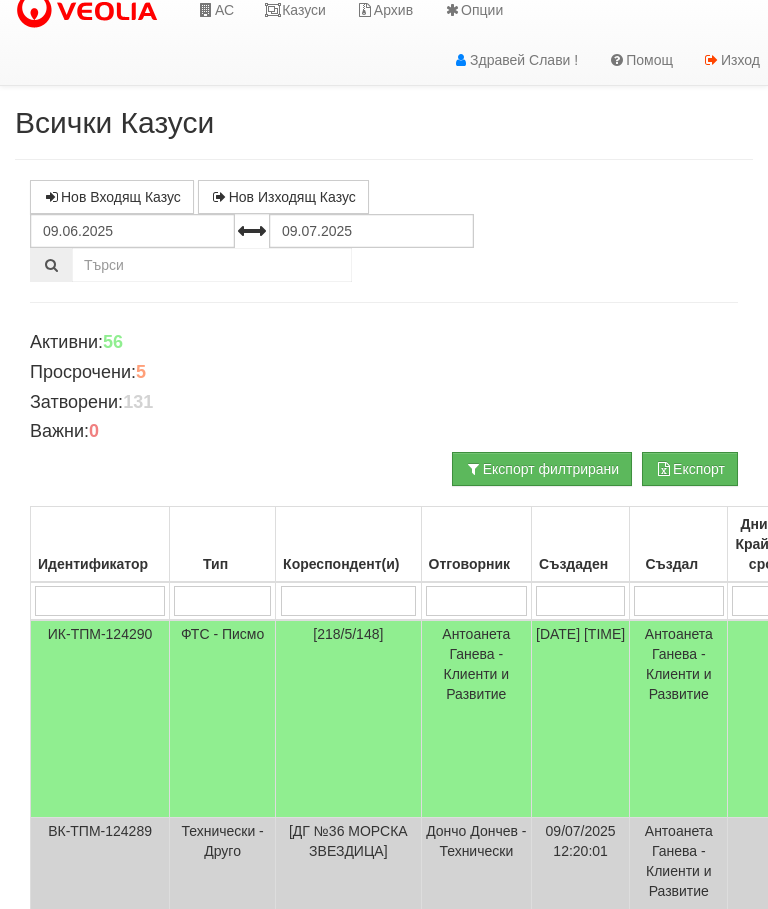 scroll, scrollTop: 0, scrollLeft: 0, axis: both 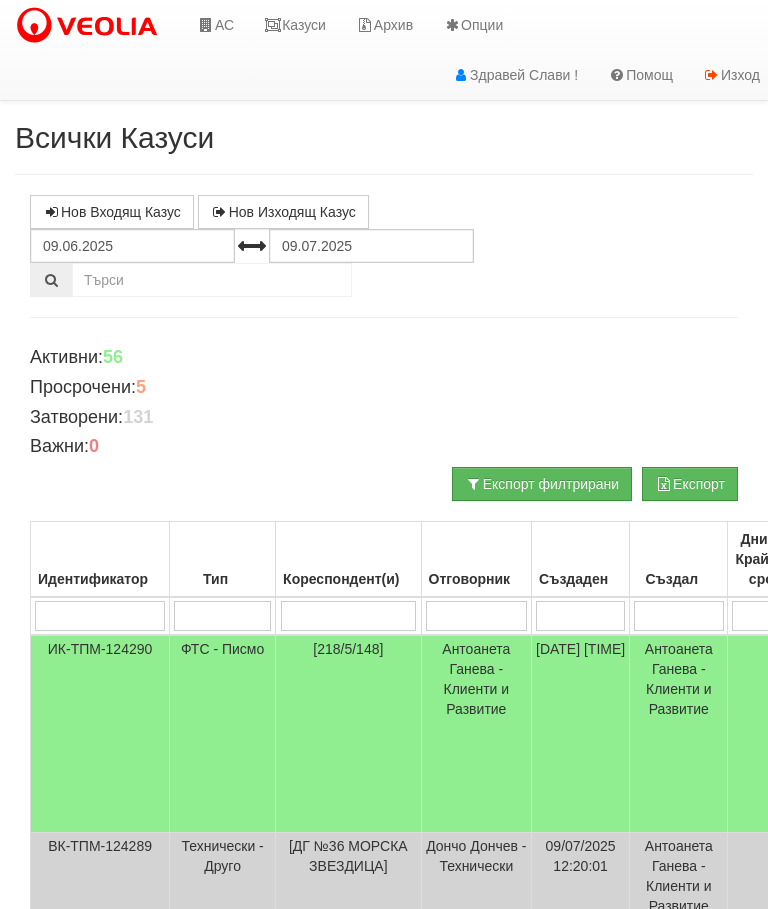 click on "Казуси" at bounding box center [295, 25] 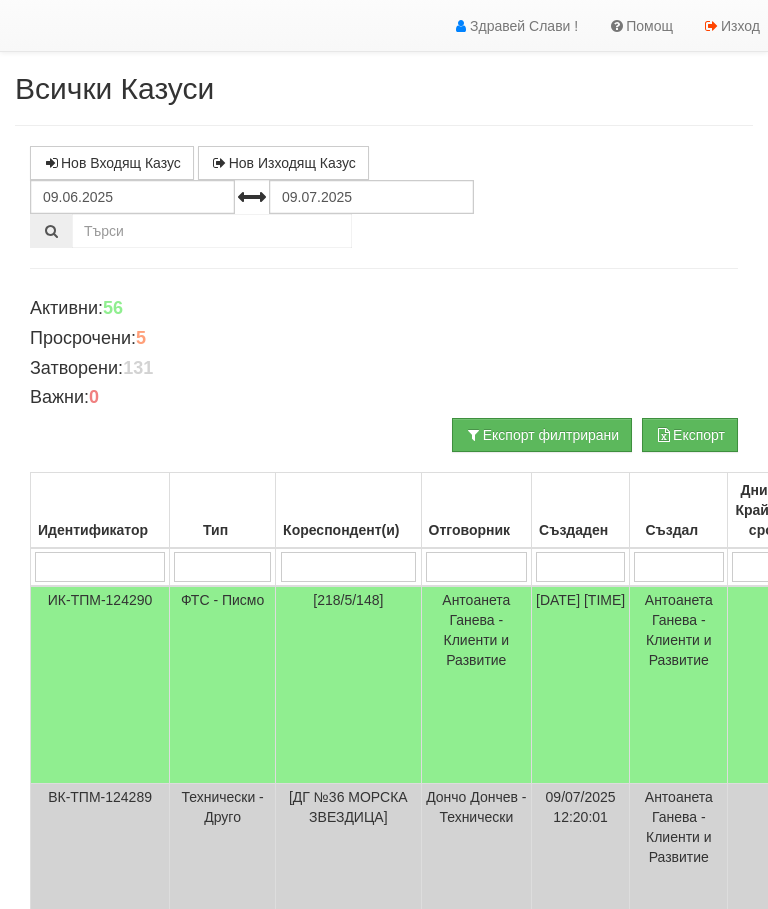 scroll, scrollTop: 0, scrollLeft: 0, axis: both 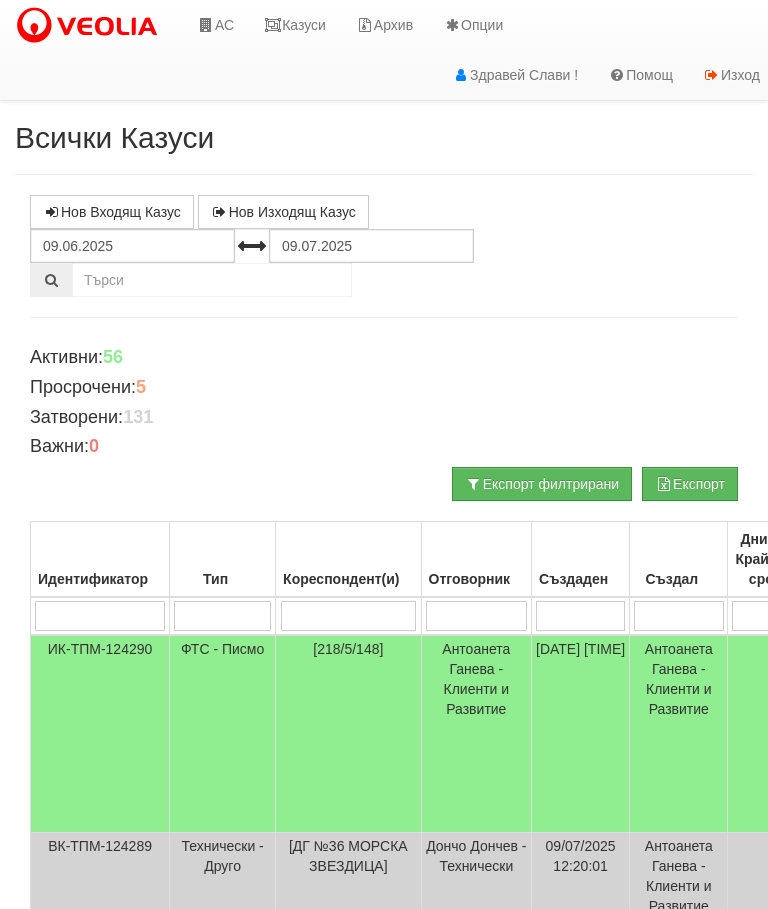 click on "Казуси" at bounding box center [295, 25] 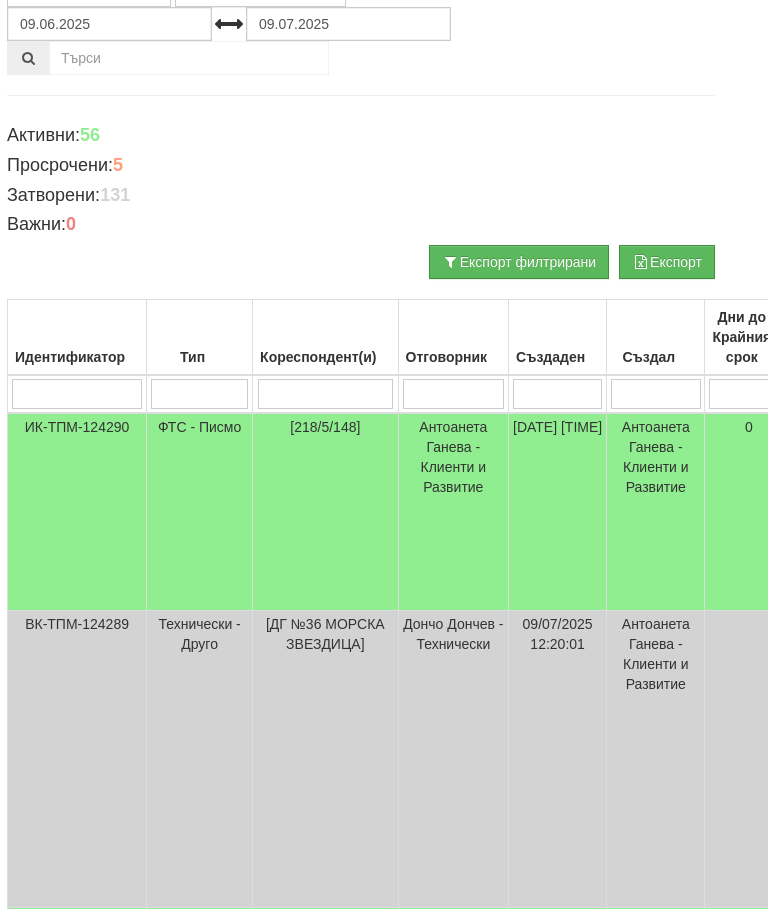 scroll, scrollTop: 0, scrollLeft: 23, axis: horizontal 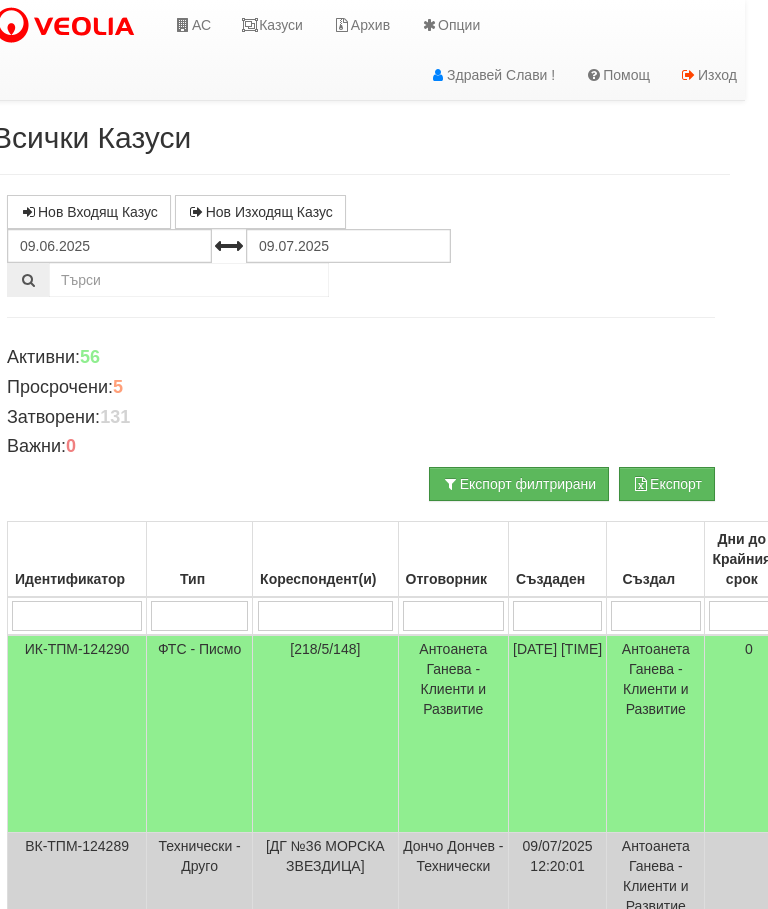 click on "Казуси" at bounding box center [272, 25] 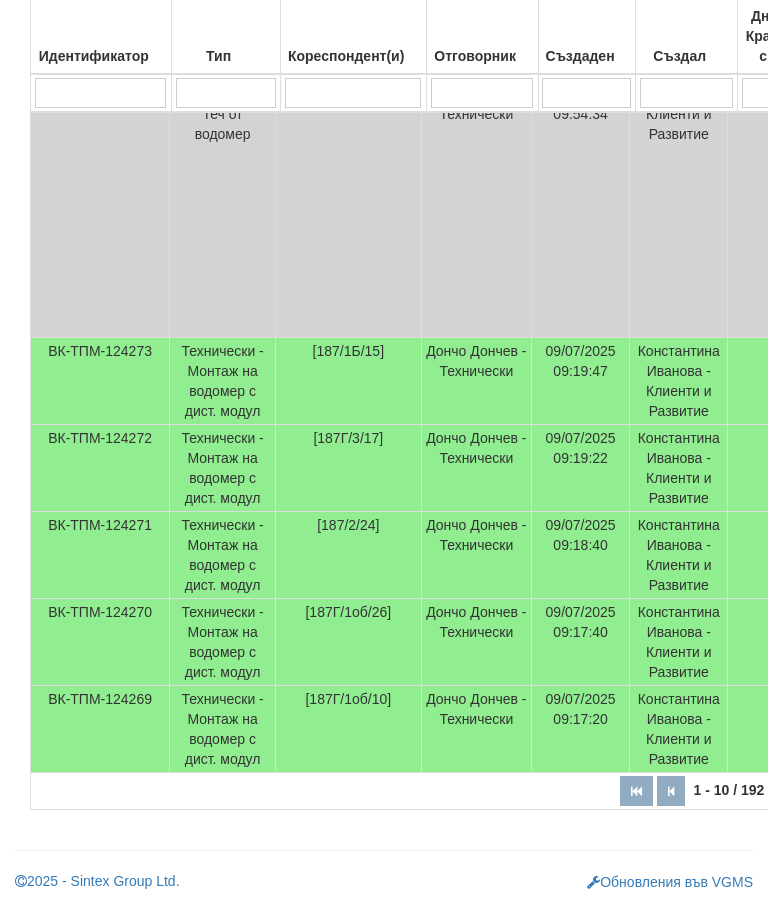 scroll, scrollTop: 1386, scrollLeft: 0, axis: vertical 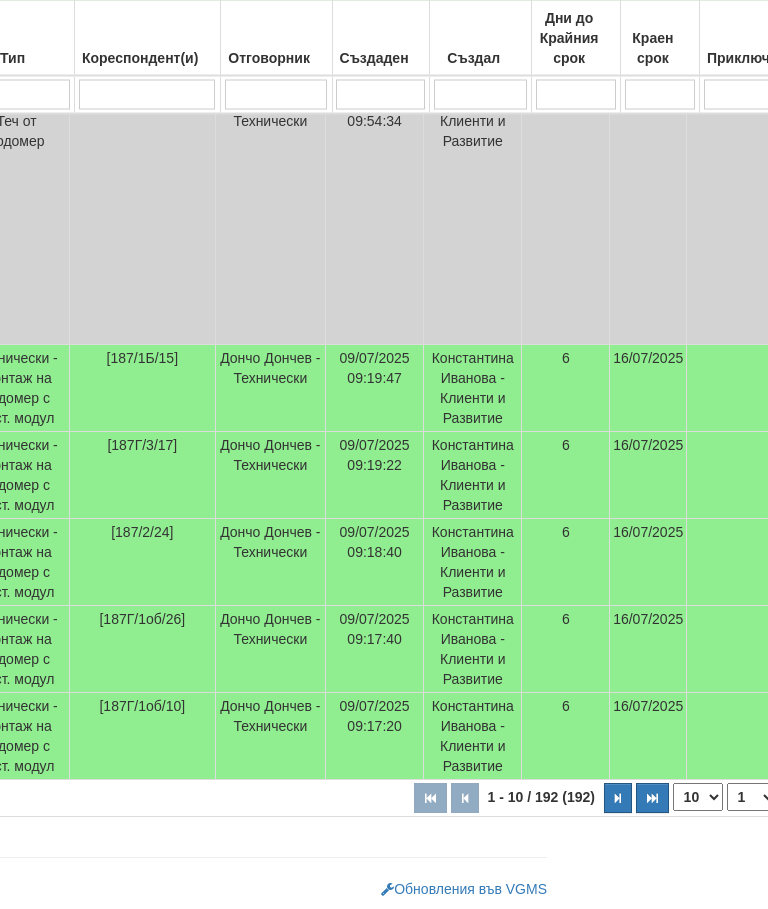 click at bounding box center (618, 799) 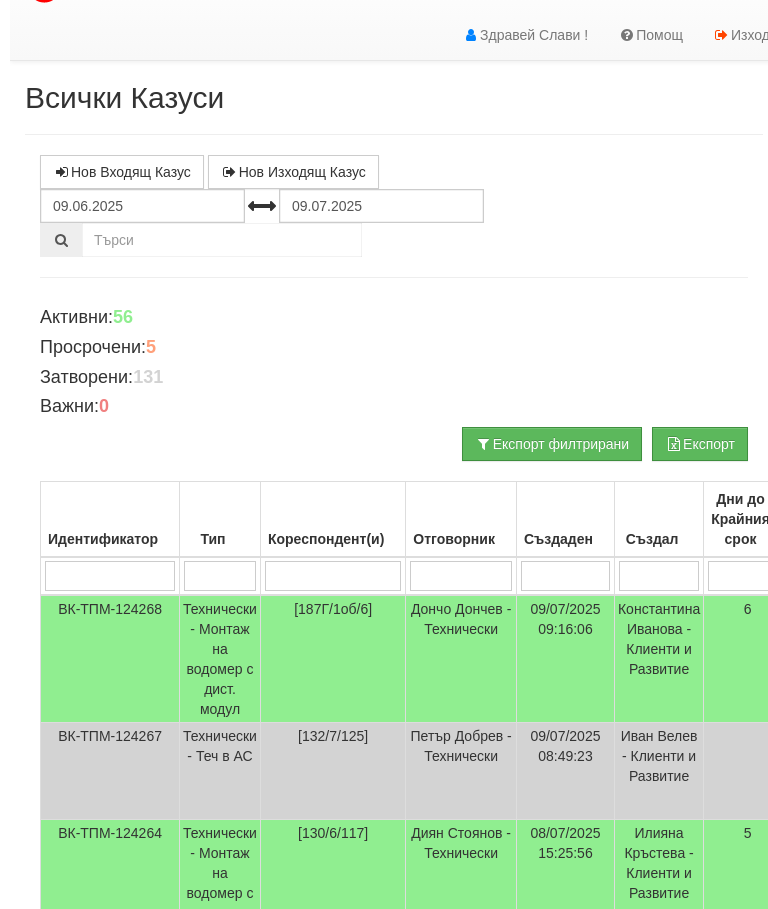 scroll, scrollTop: 0, scrollLeft: 0, axis: both 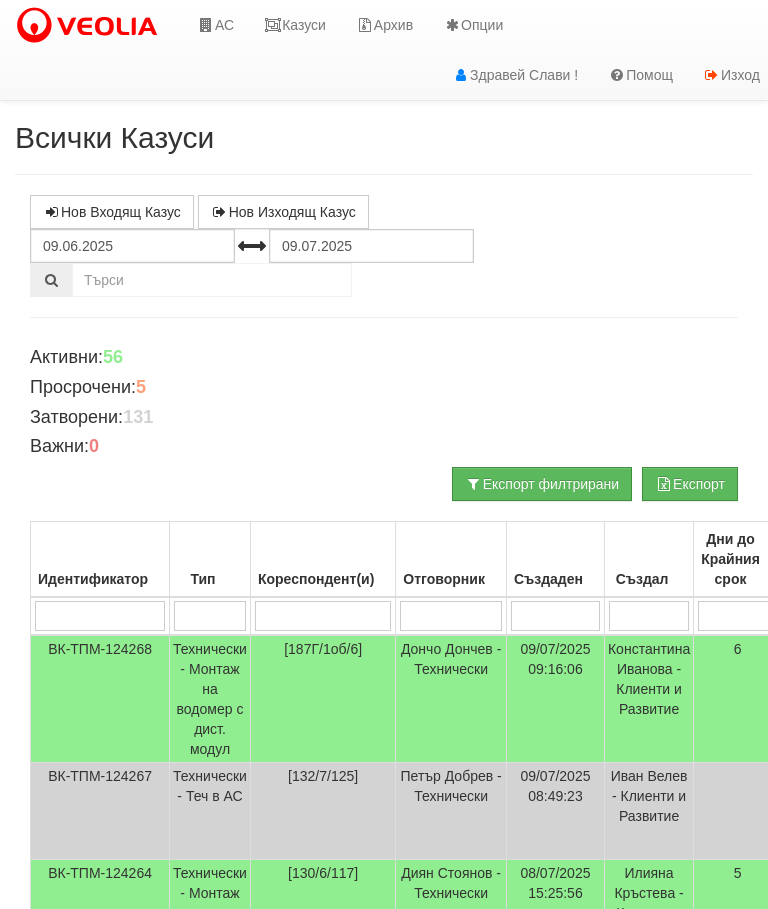 click on "Казуси" at bounding box center (295, 25) 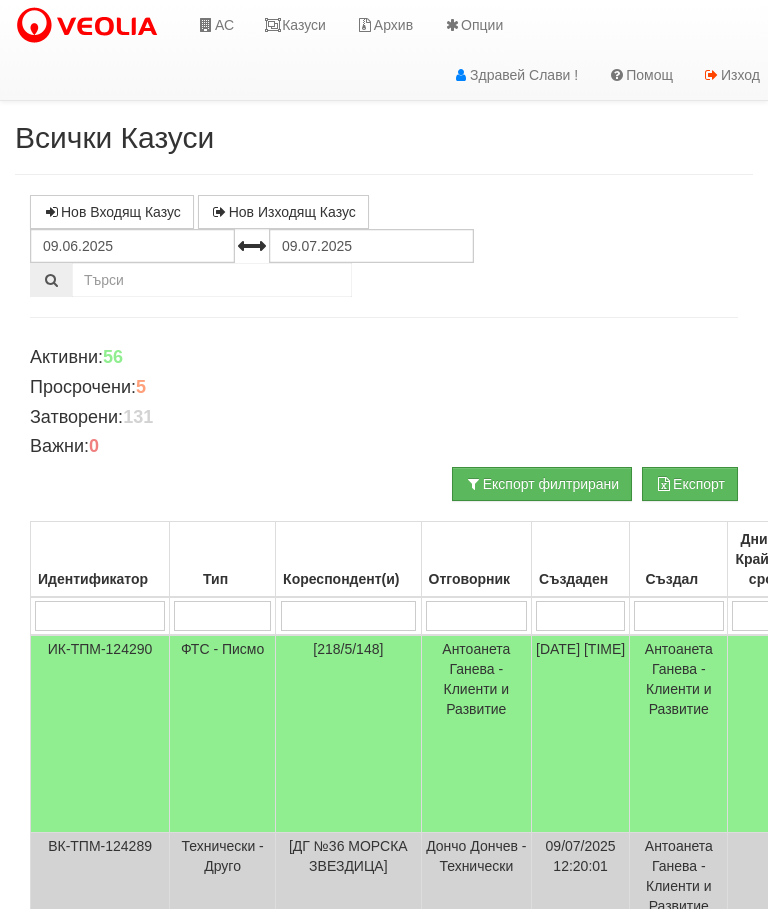 scroll, scrollTop: 0, scrollLeft: 0, axis: both 